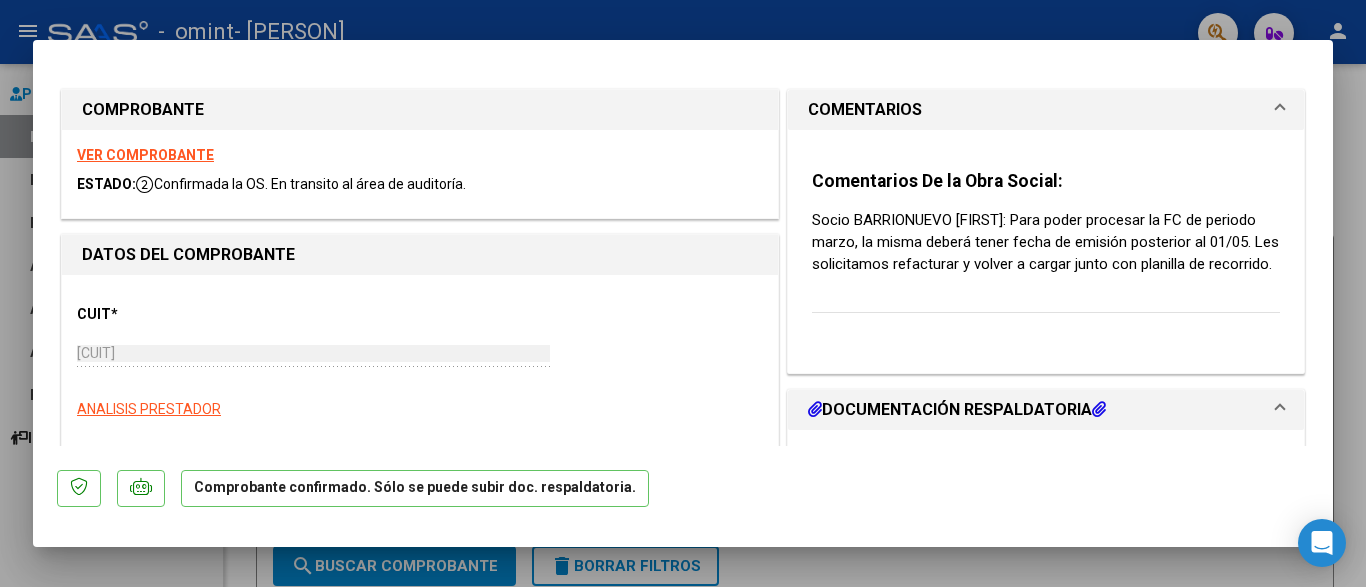 scroll, scrollTop: 0, scrollLeft: 0, axis: both 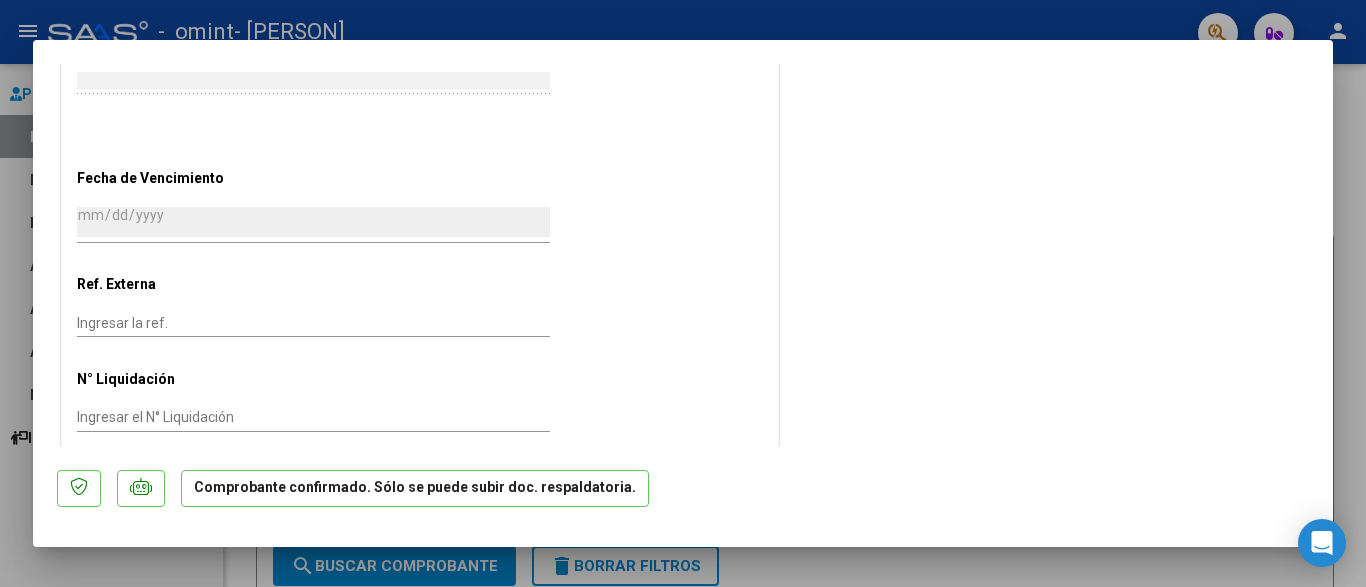 click at bounding box center [683, 293] 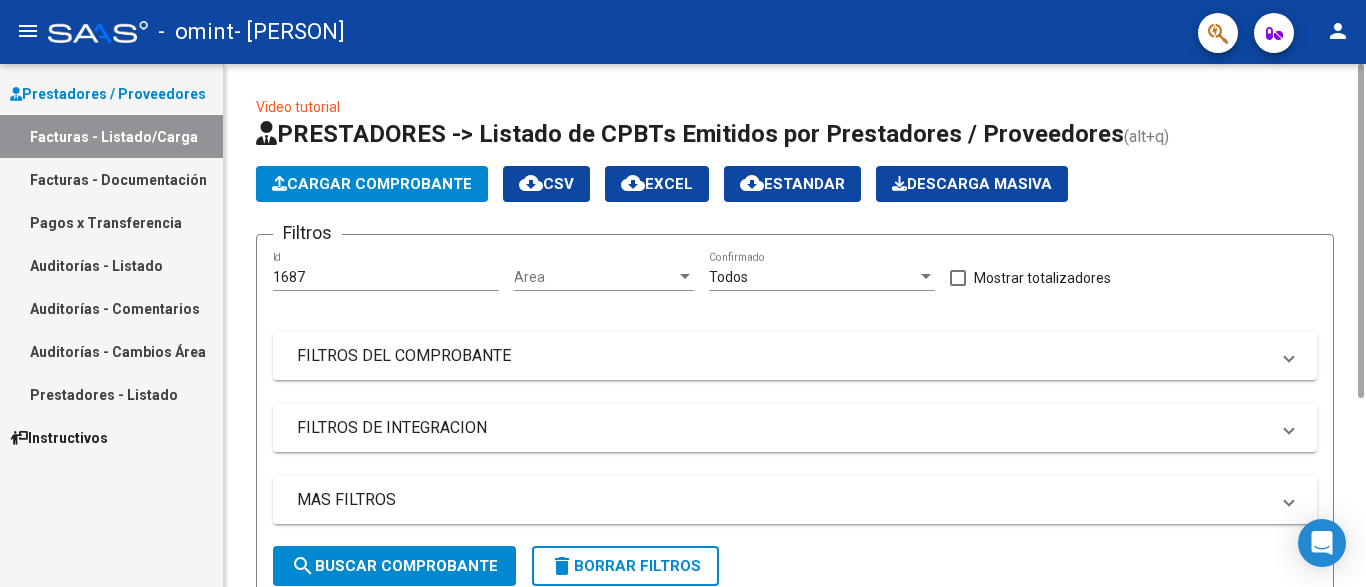 scroll, scrollTop: 294, scrollLeft: 0, axis: vertical 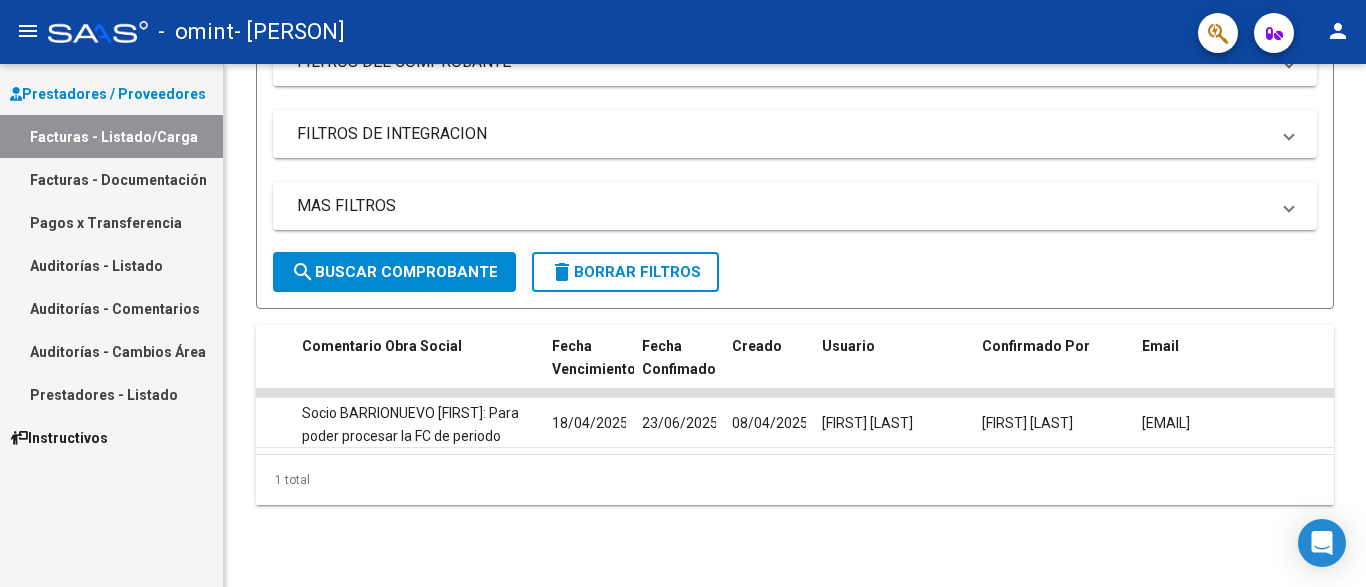 click on "Pagos x Transferencia" at bounding box center (111, 222) 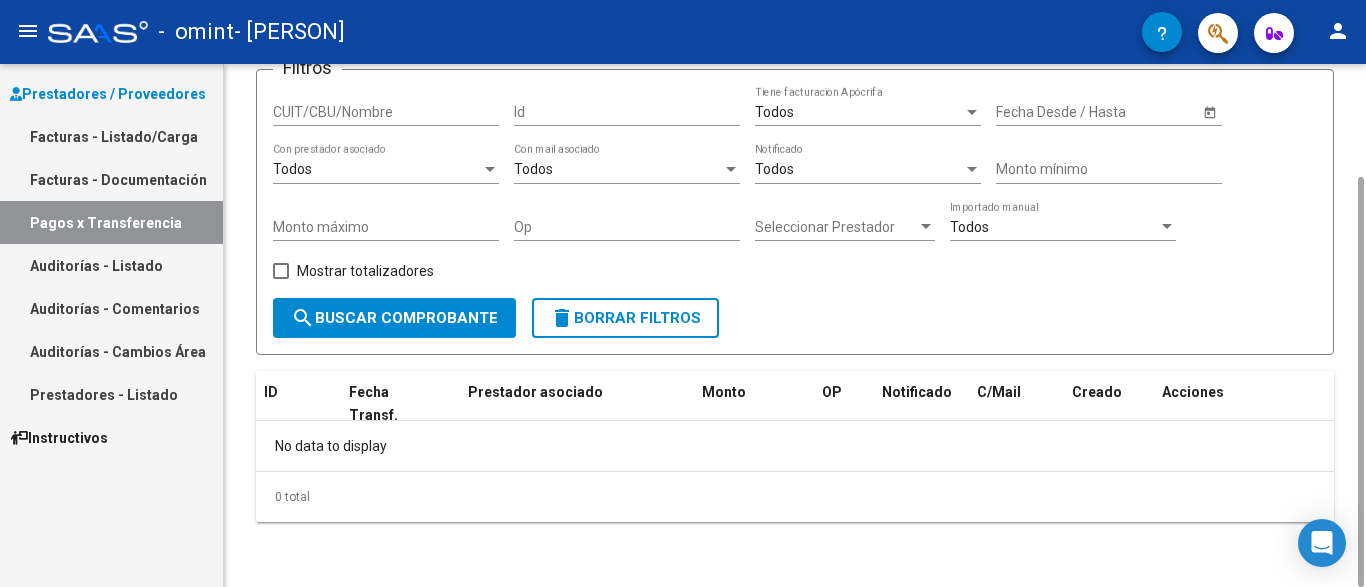 scroll, scrollTop: 0, scrollLeft: 0, axis: both 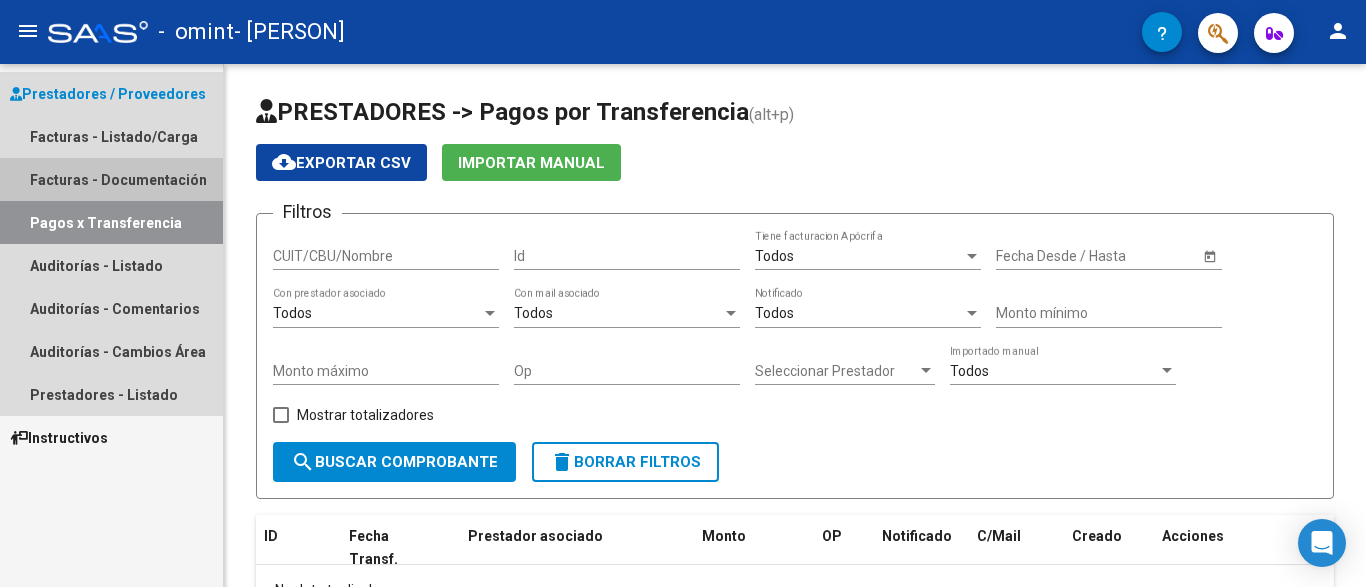 click on "Facturas - Documentación" at bounding box center (111, 179) 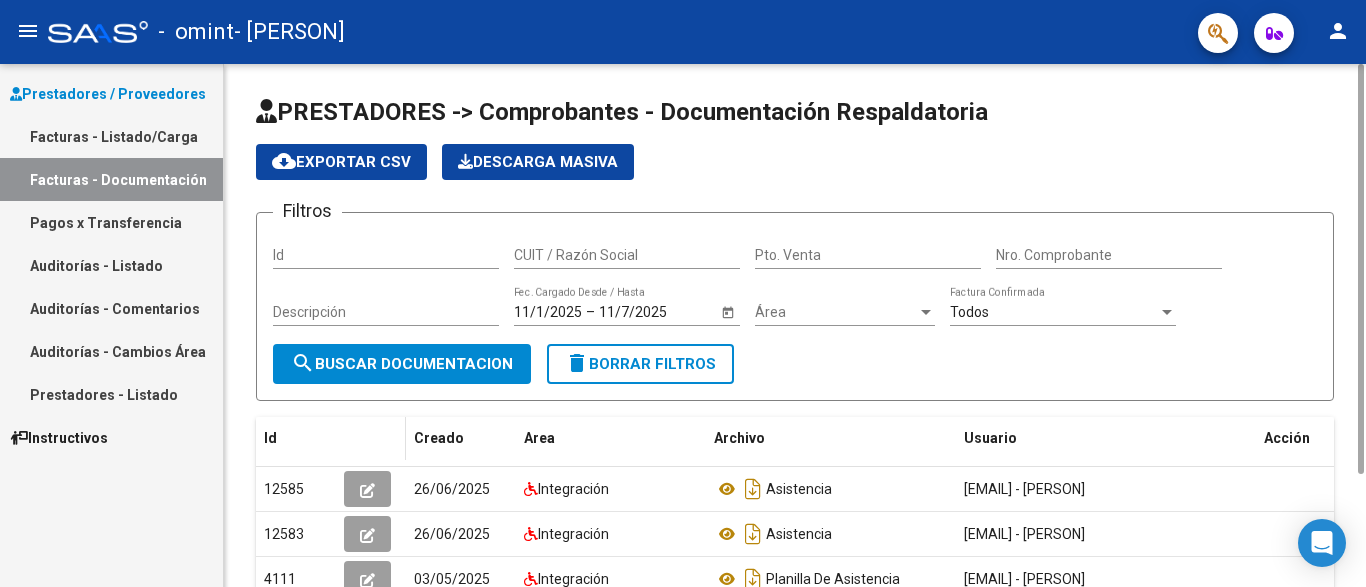 scroll, scrollTop: 204, scrollLeft: 0, axis: vertical 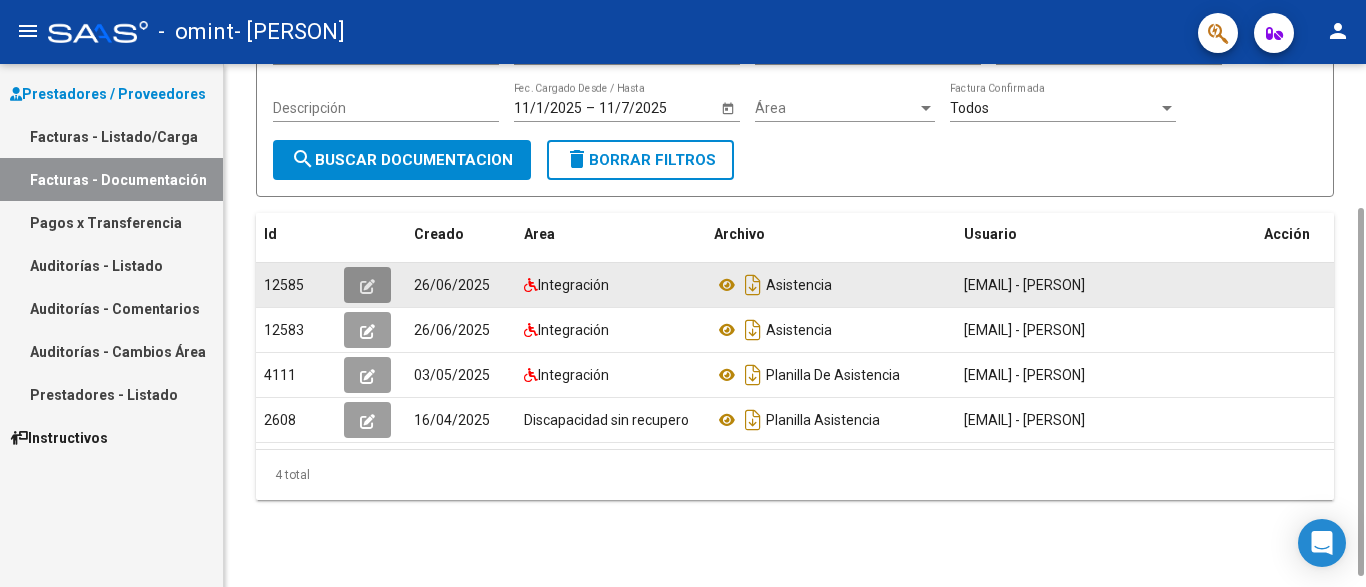 click 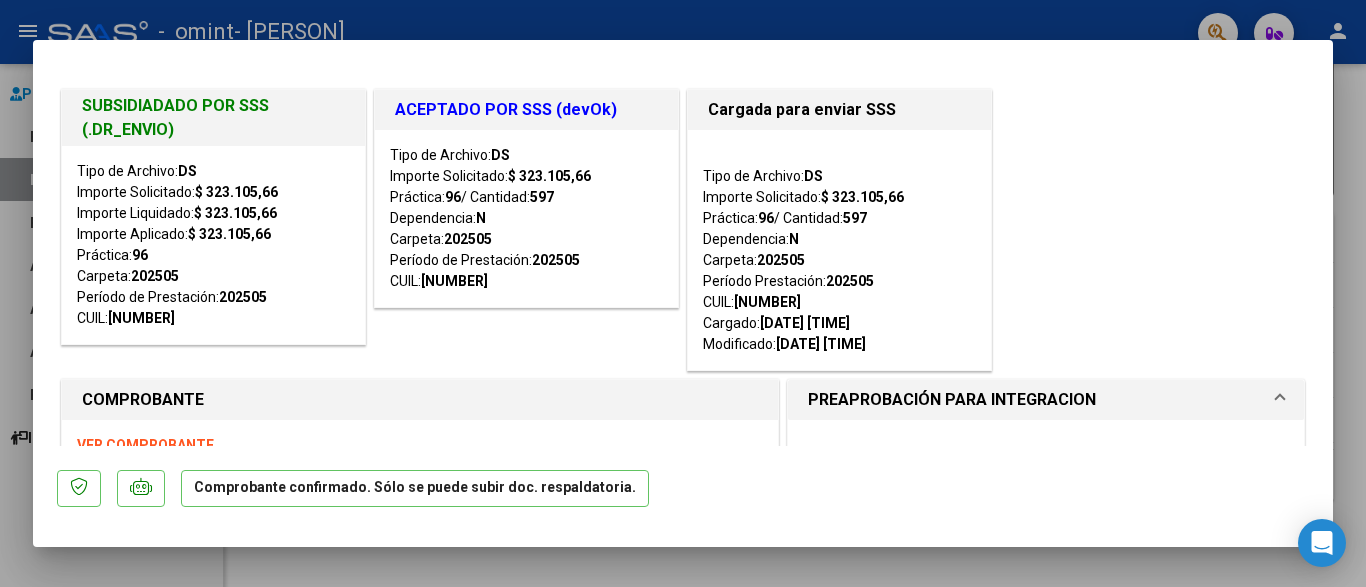 click at bounding box center (683, 293) 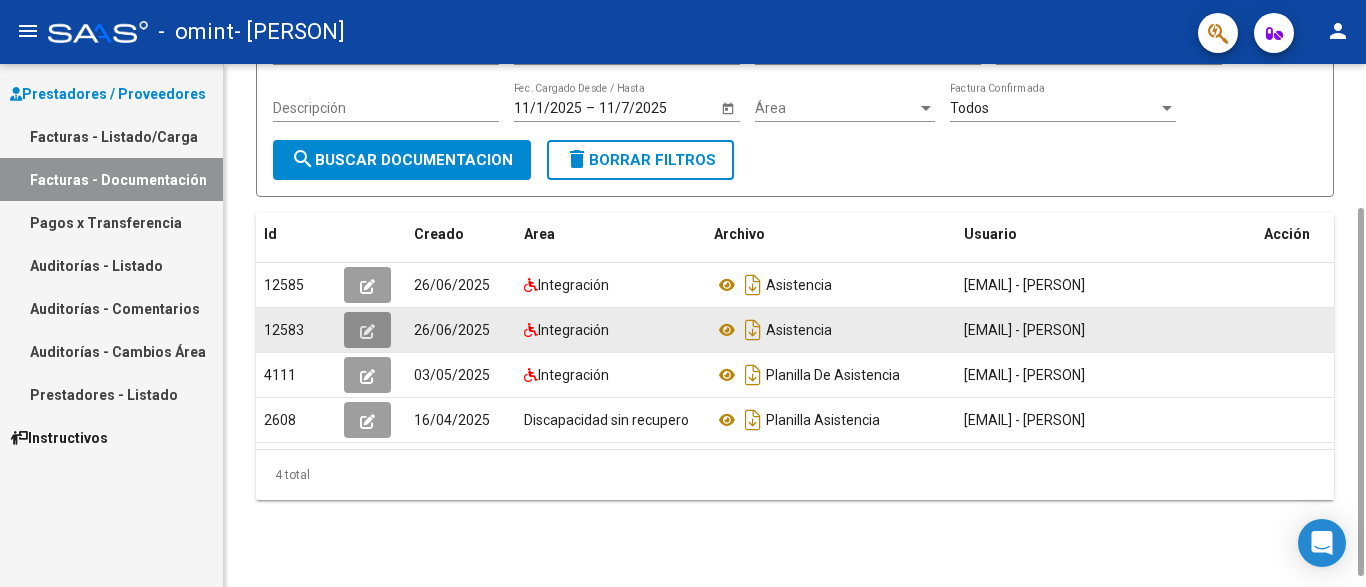 click 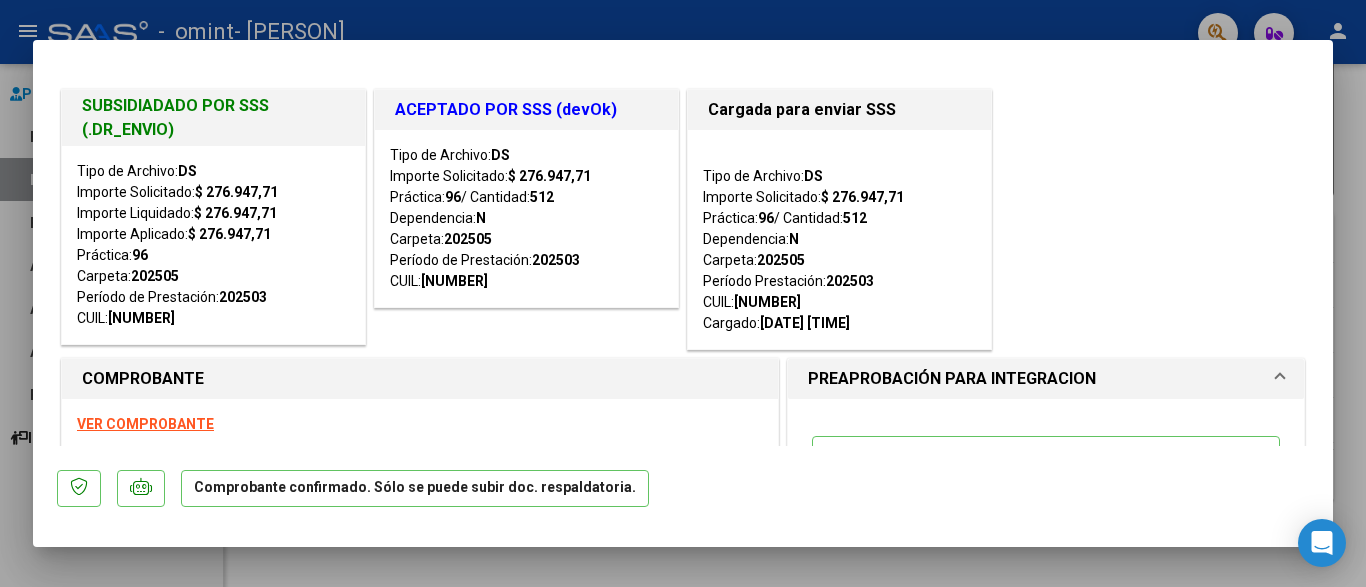 click at bounding box center (683, 293) 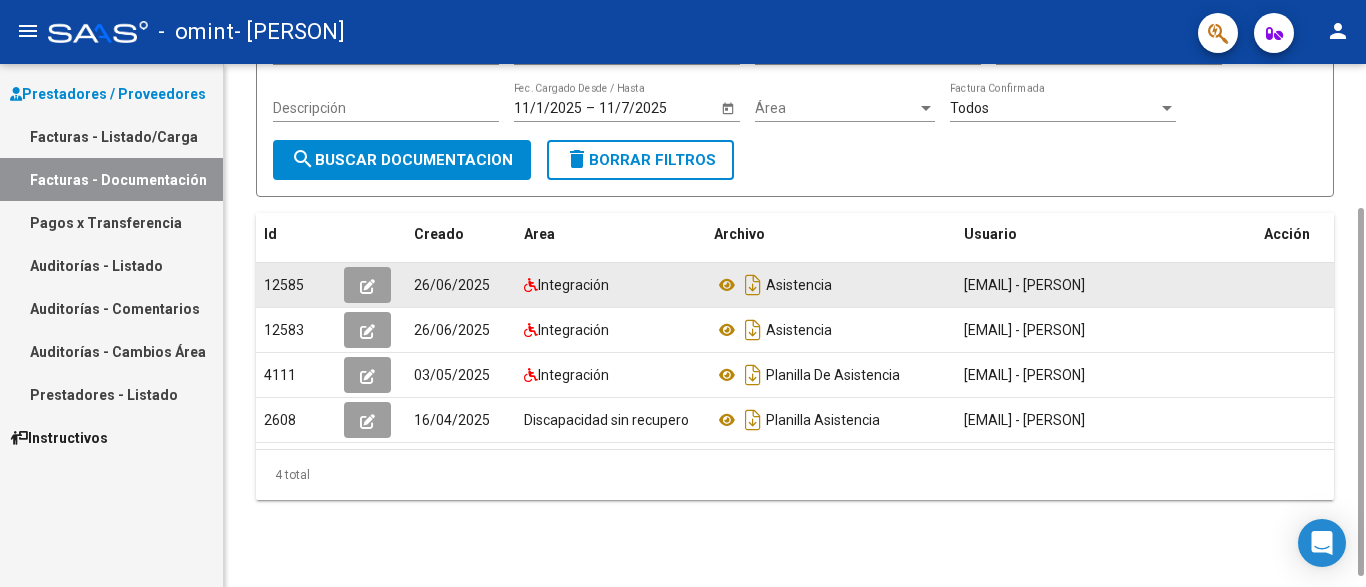 click 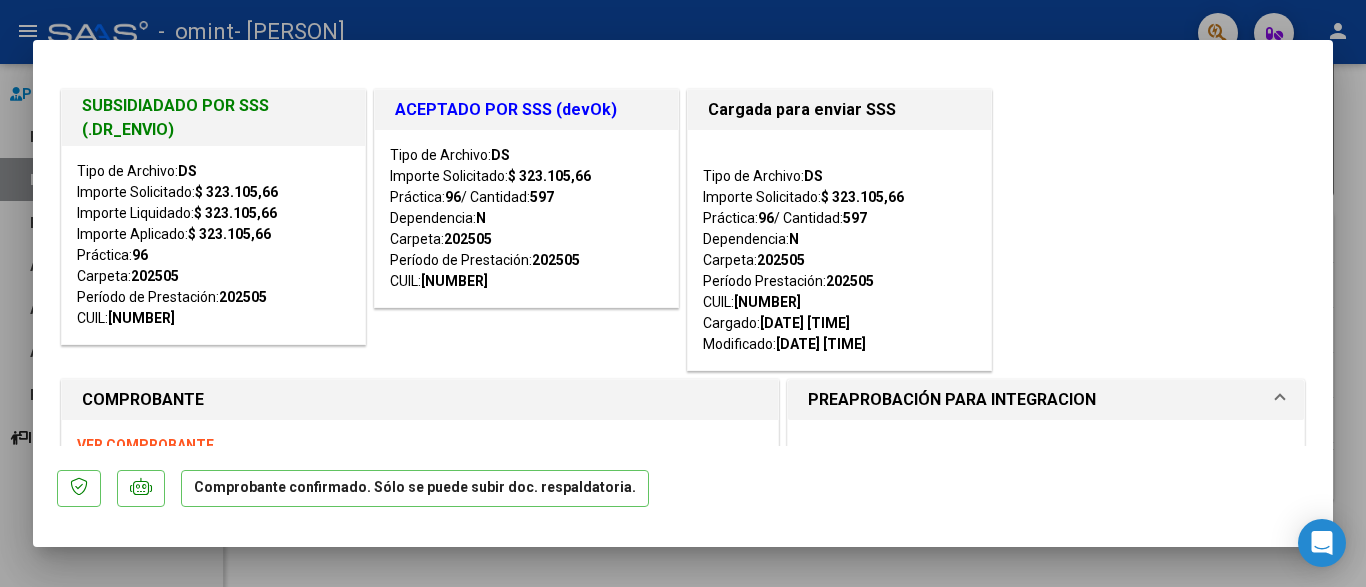 click at bounding box center [683, 293] 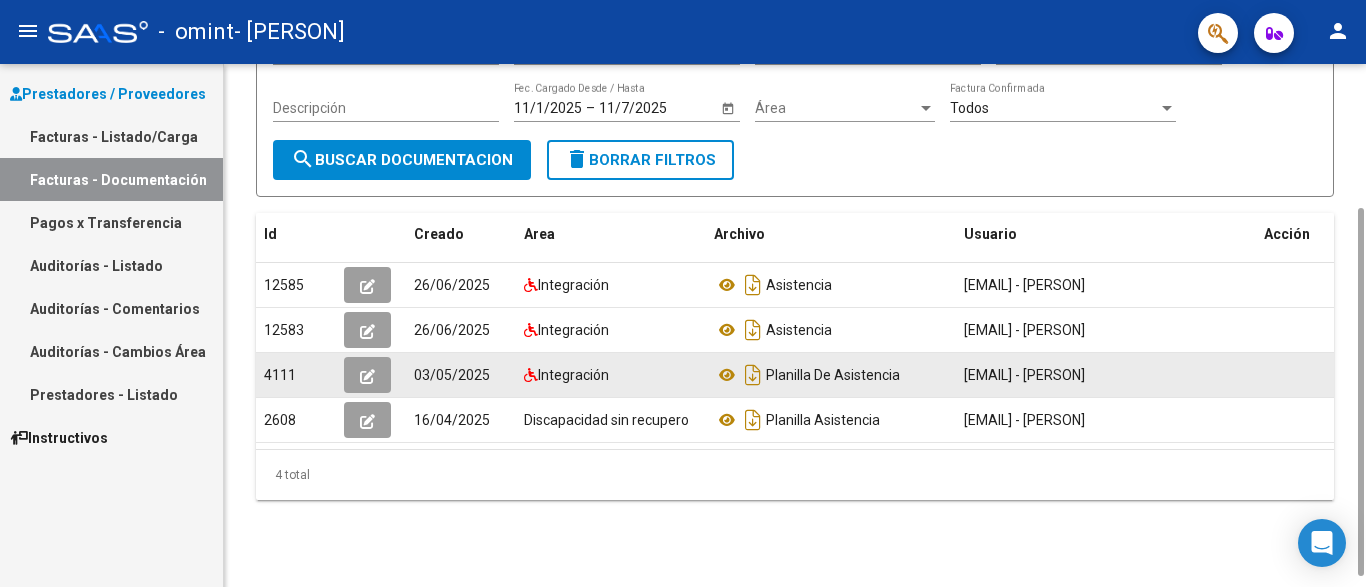 click 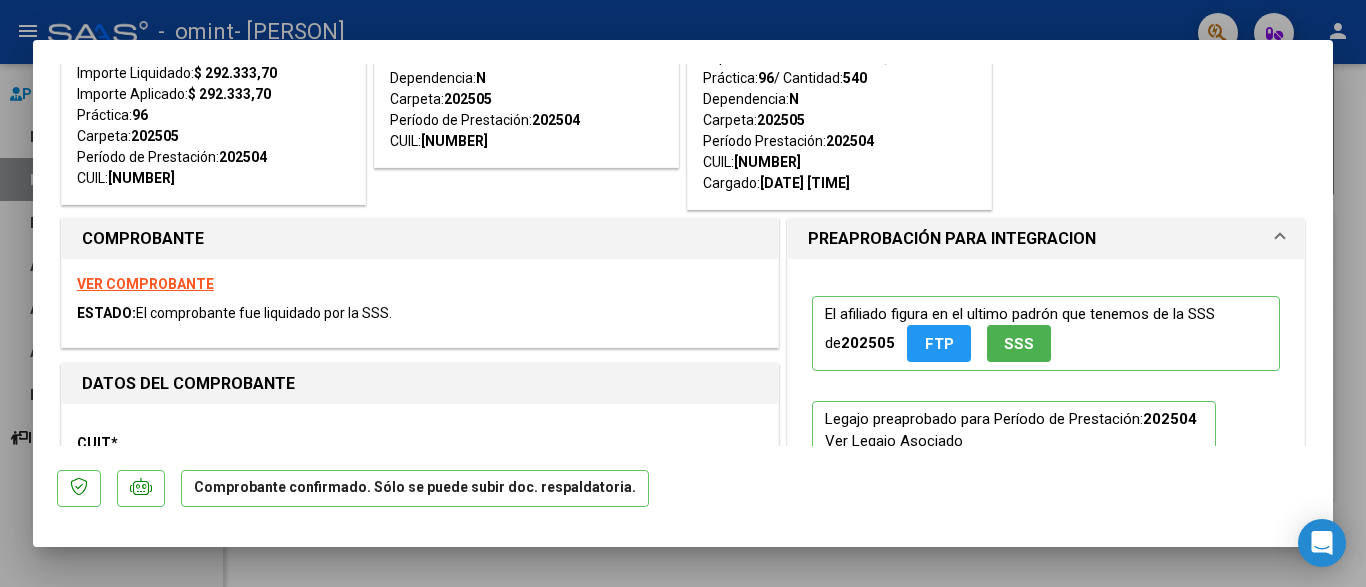 scroll, scrollTop: 0, scrollLeft: 0, axis: both 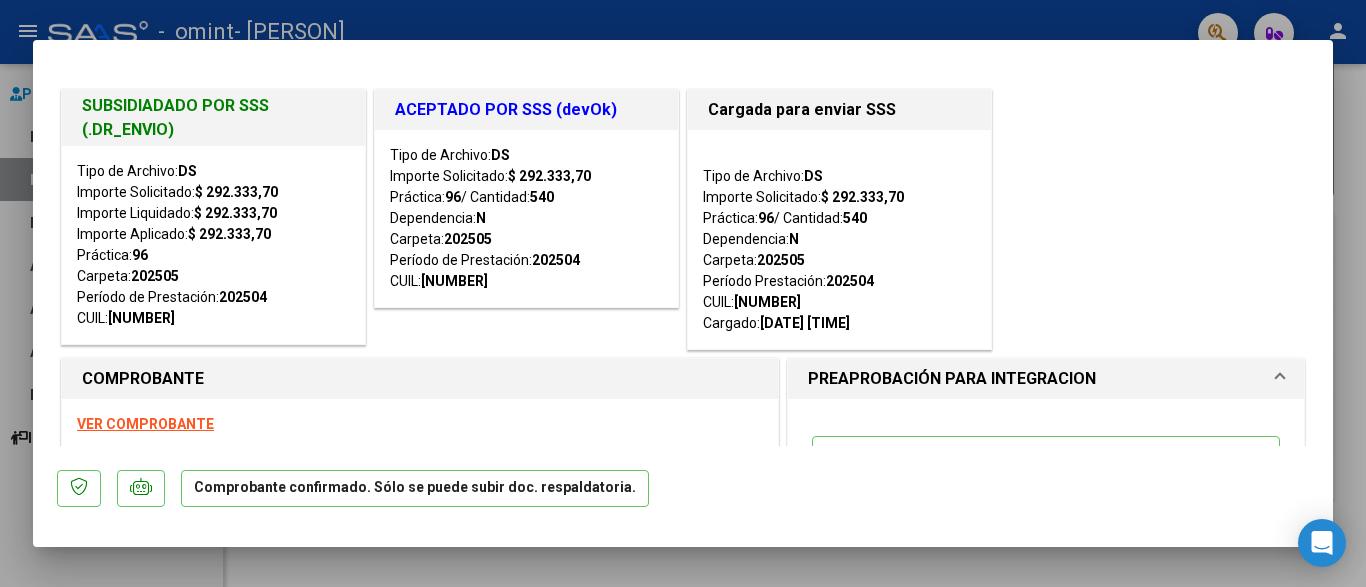 click at bounding box center (683, 293) 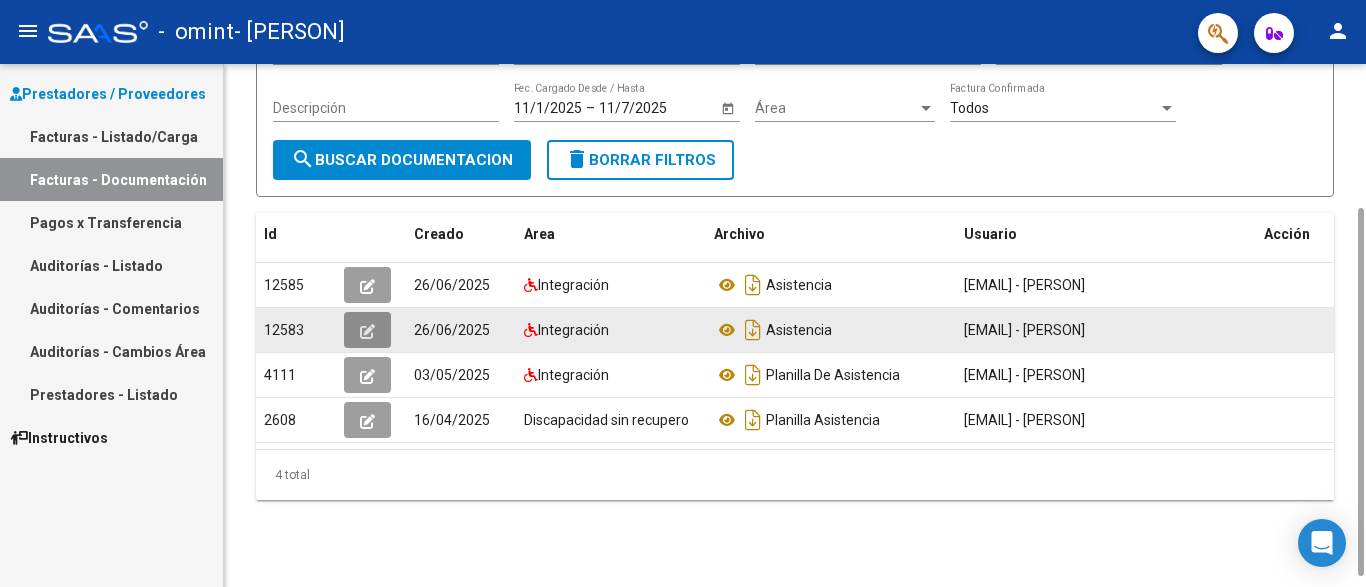 click 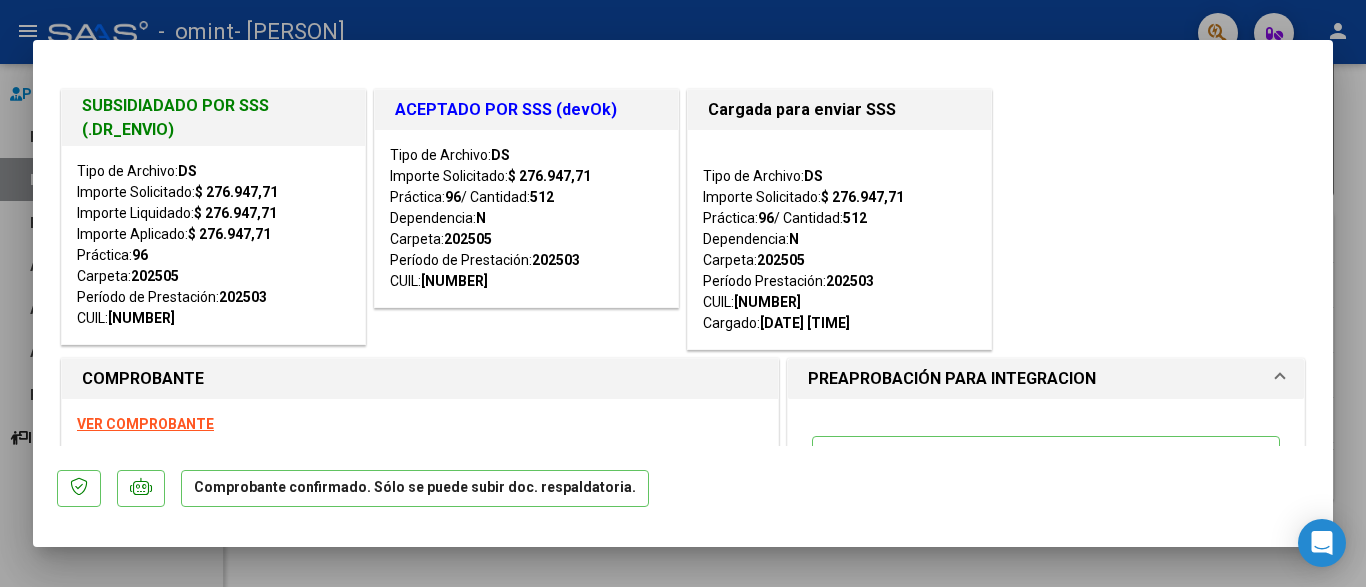 click at bounding box center (683, 293) 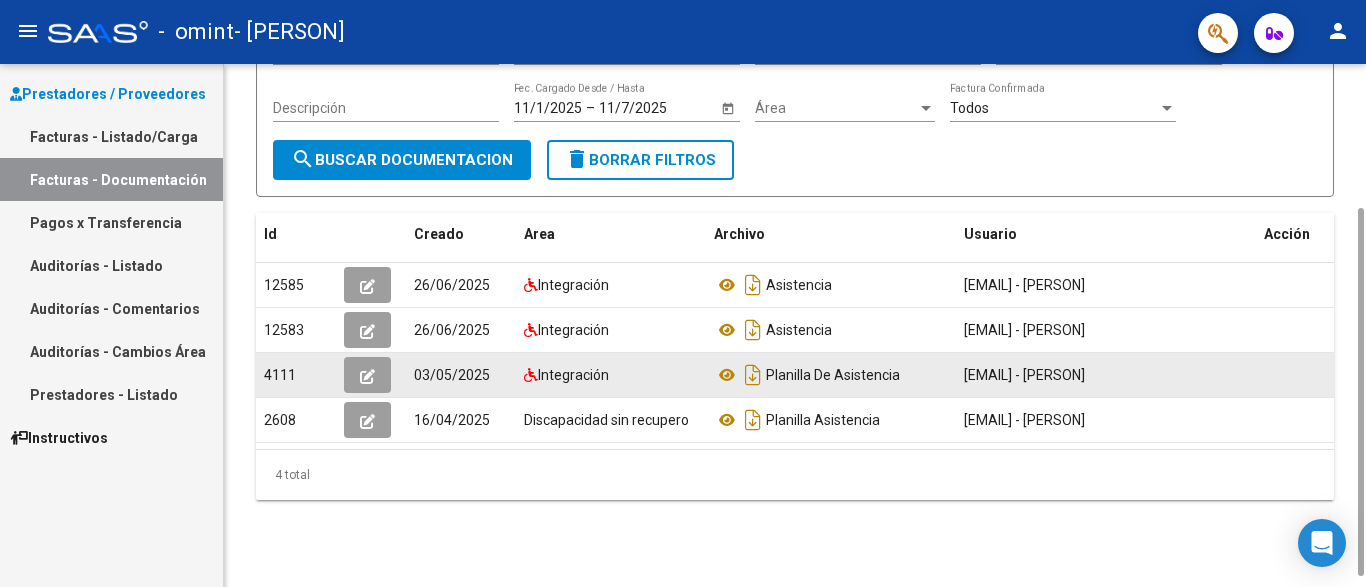 click 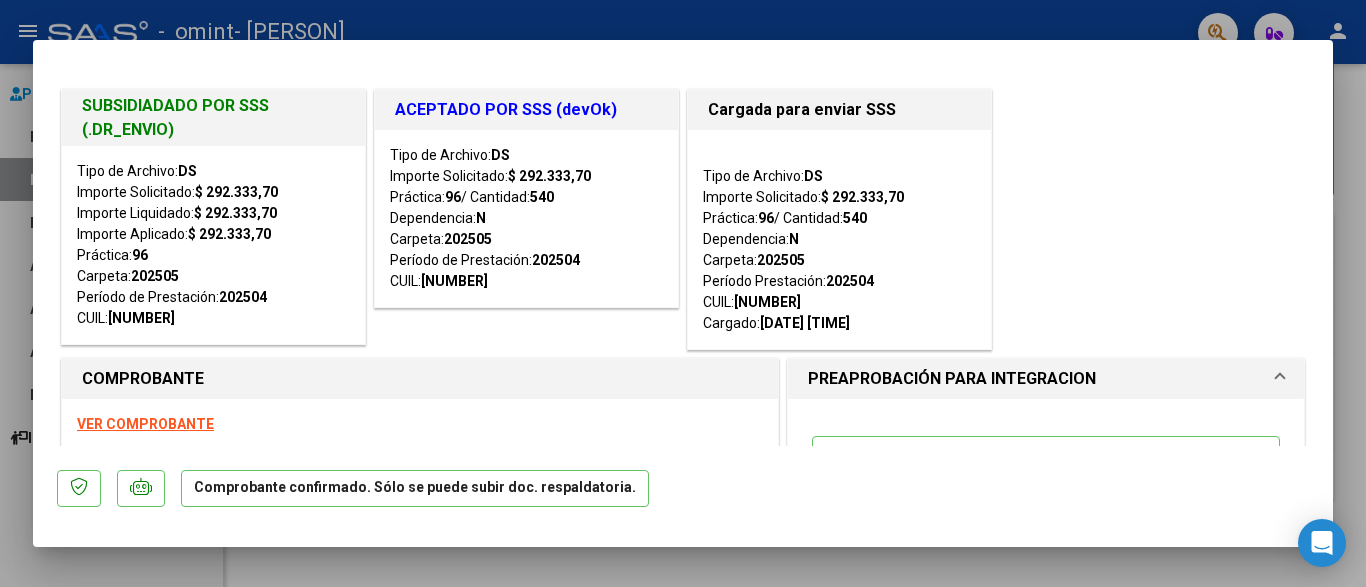 click at bounding box center [683, 293] 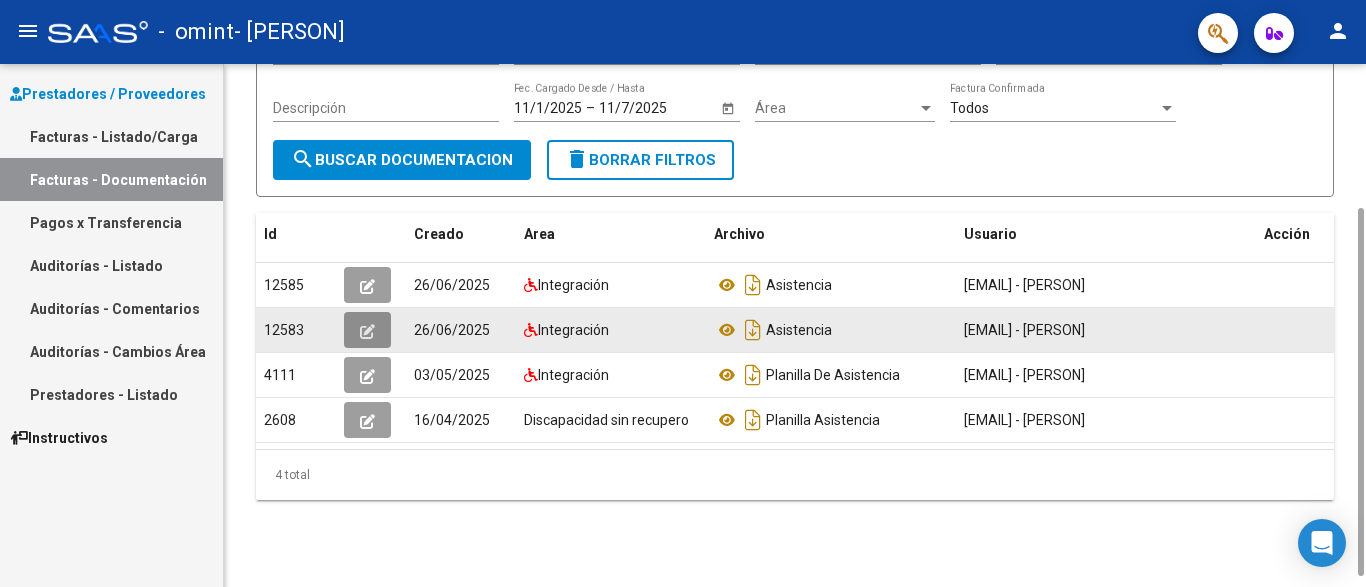 click 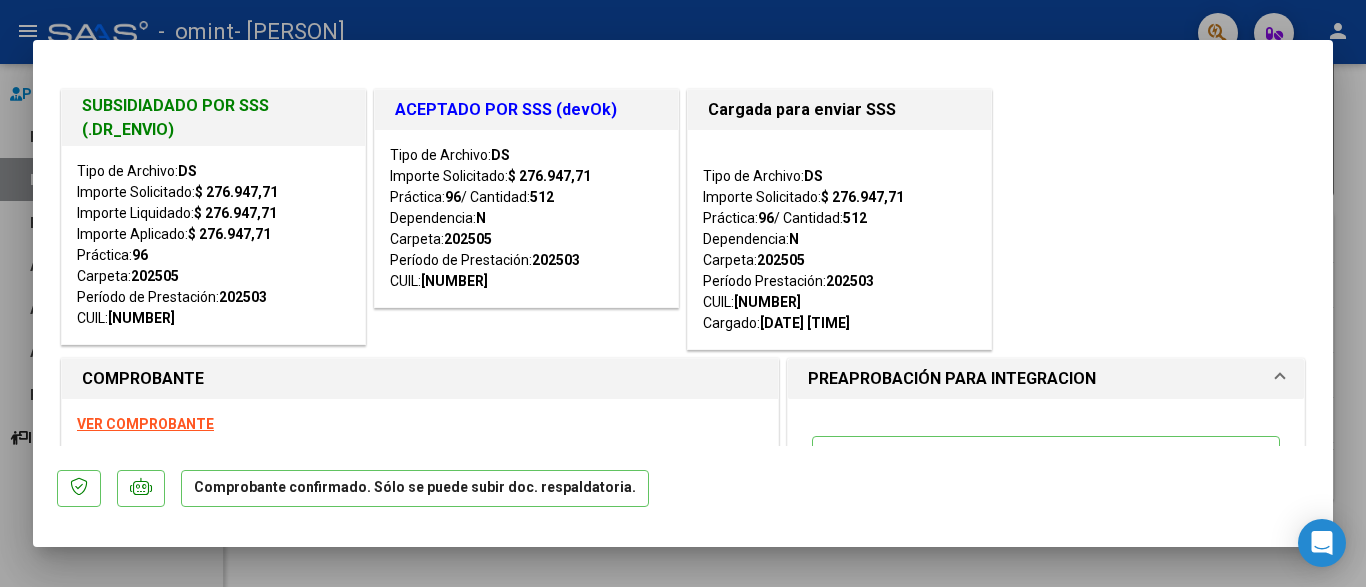 click at bounding box center (683, 293) 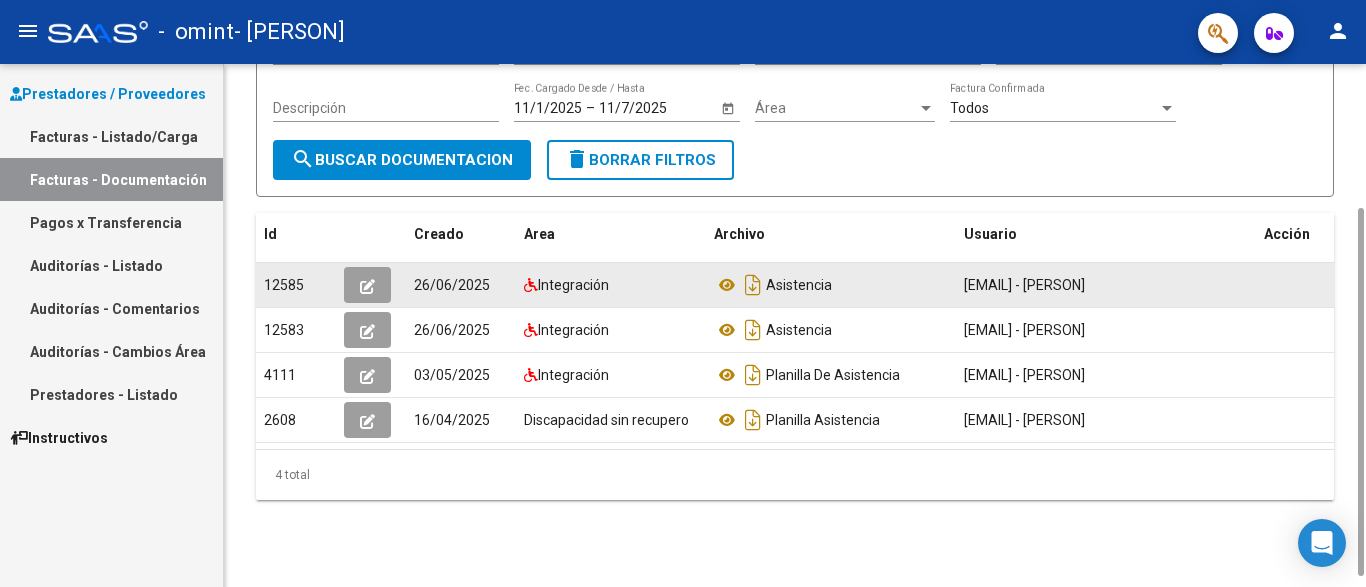 click 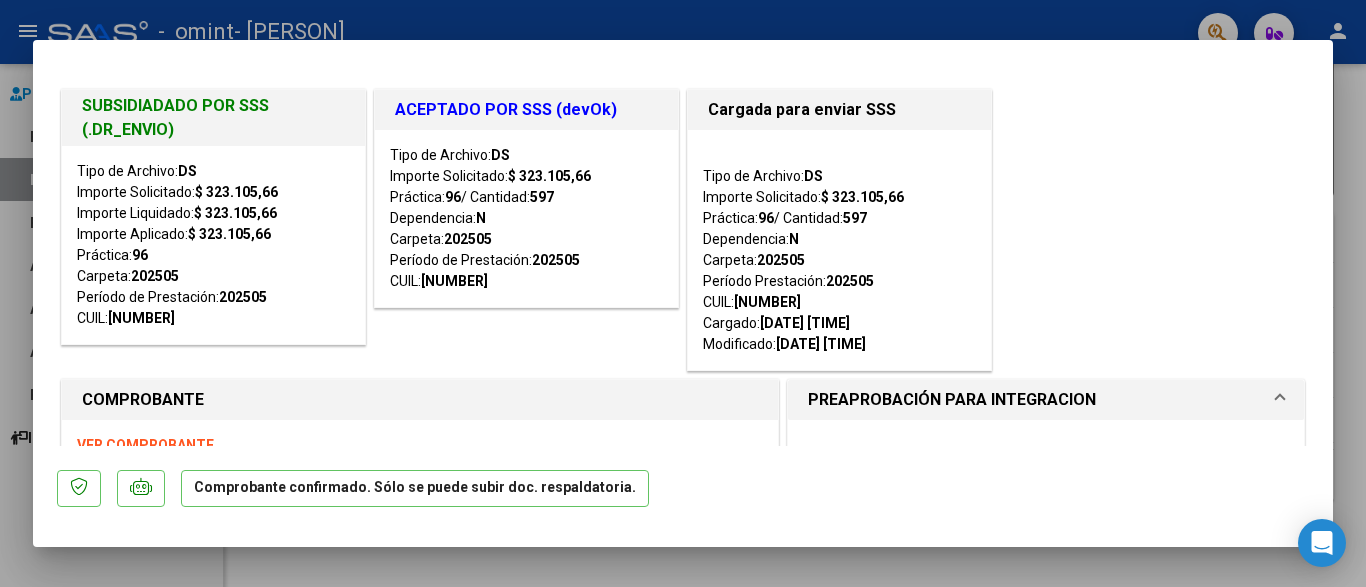 click at bounding box center (683, 293) 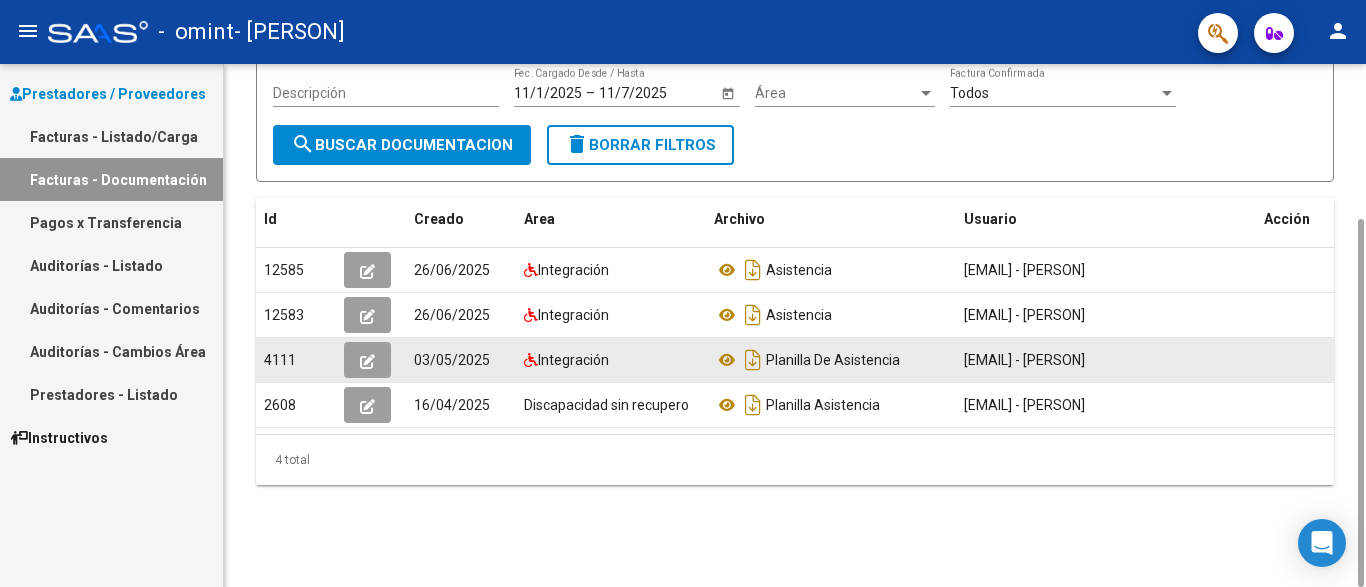 scroll, scrollTop: 0, scrollLeft: 0, axis: both 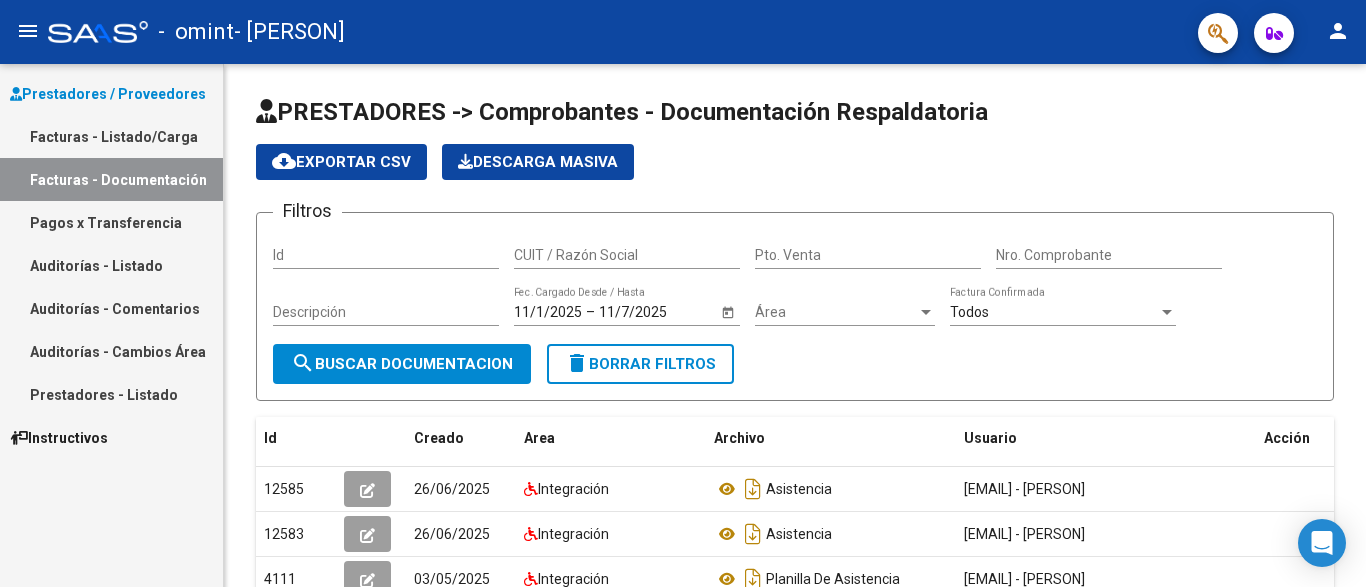 click on "Facturas - Listado/Carga" at bounding box center [111, 136] 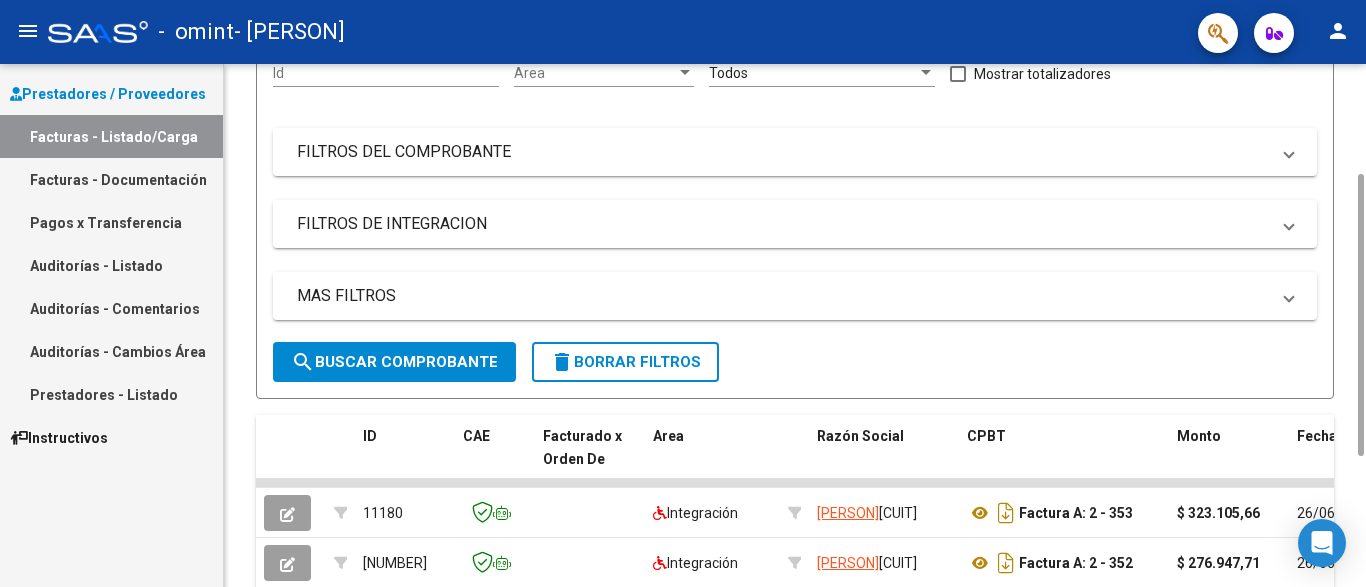 scroll, scrollTop: 0, scrollLeft: 0, axis: both 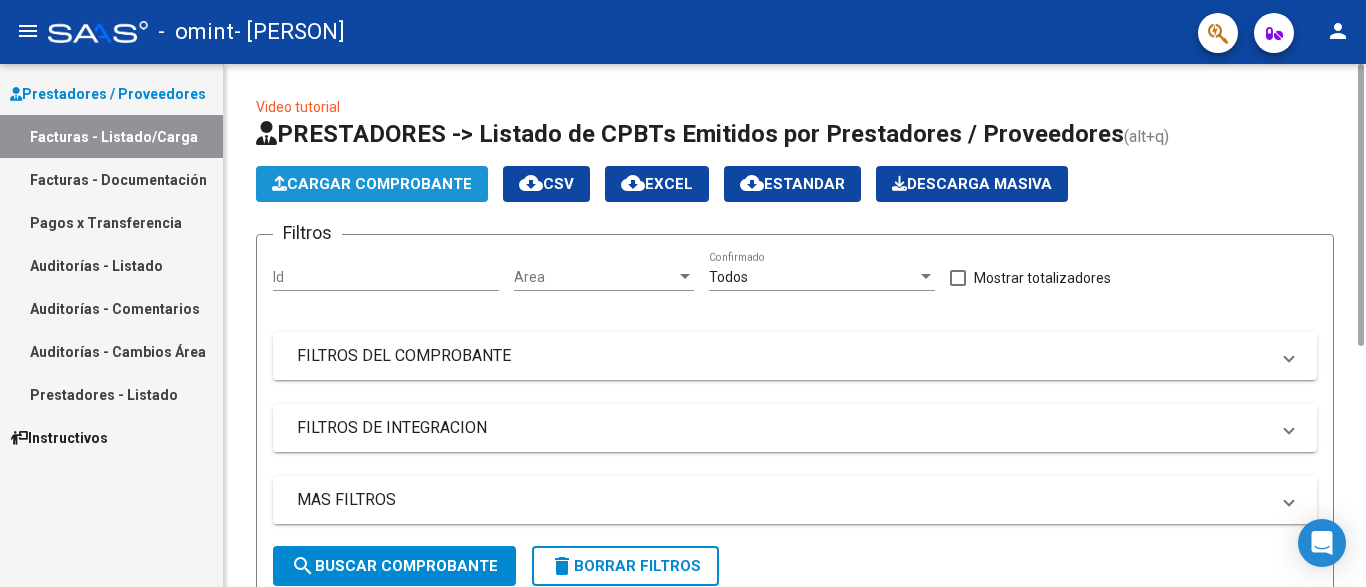click on "Cargar Comprobante" 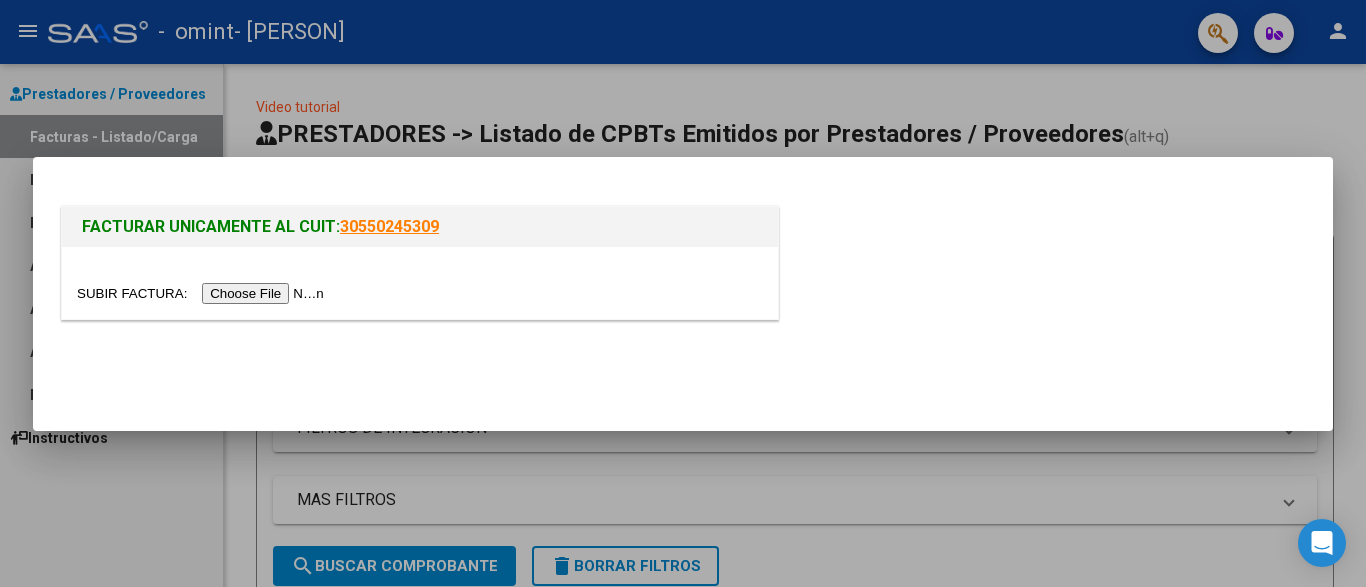 click at bounding box center (203, 293) 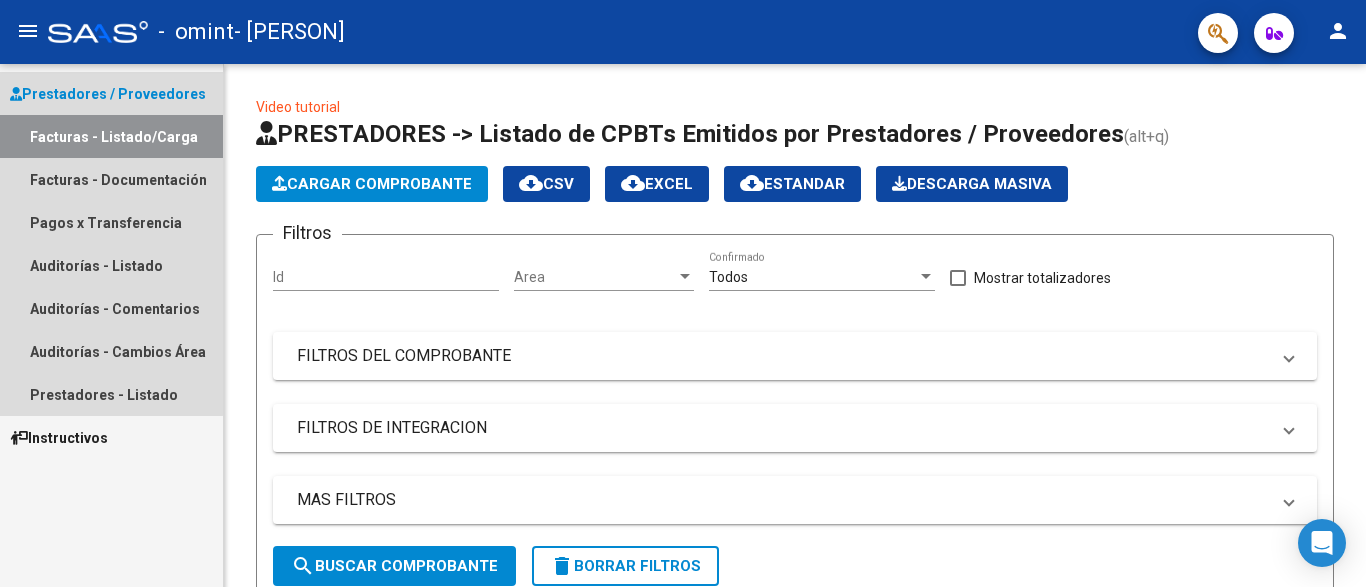 click on "Prestadores / Proveedores" at bounding box center [108, 94] 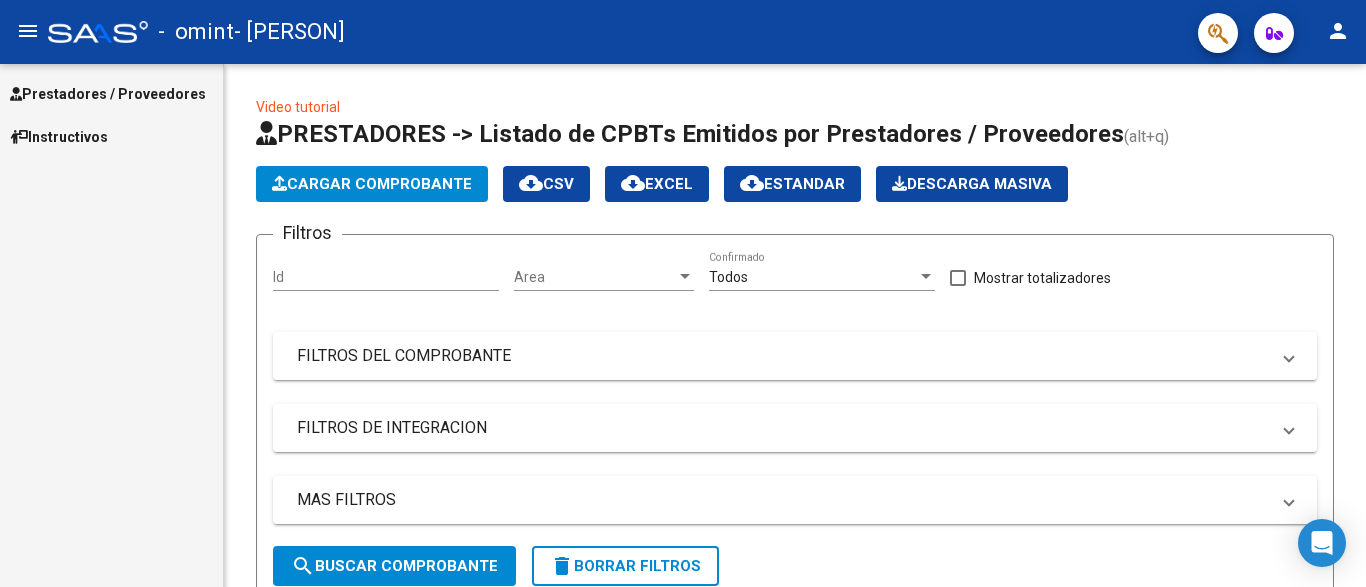 click on "Prestadores / Proveedores" at bounding box center [108, 94] 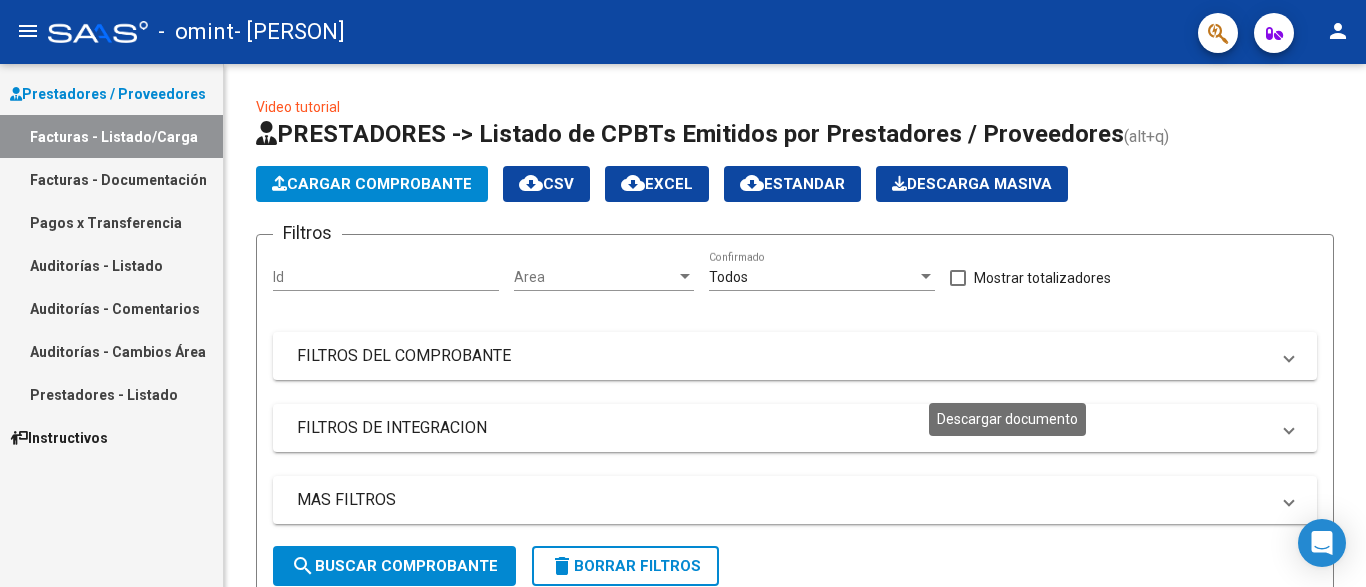 scroll, scrollTop: 444, scrollLeft: 0, axis: vertical 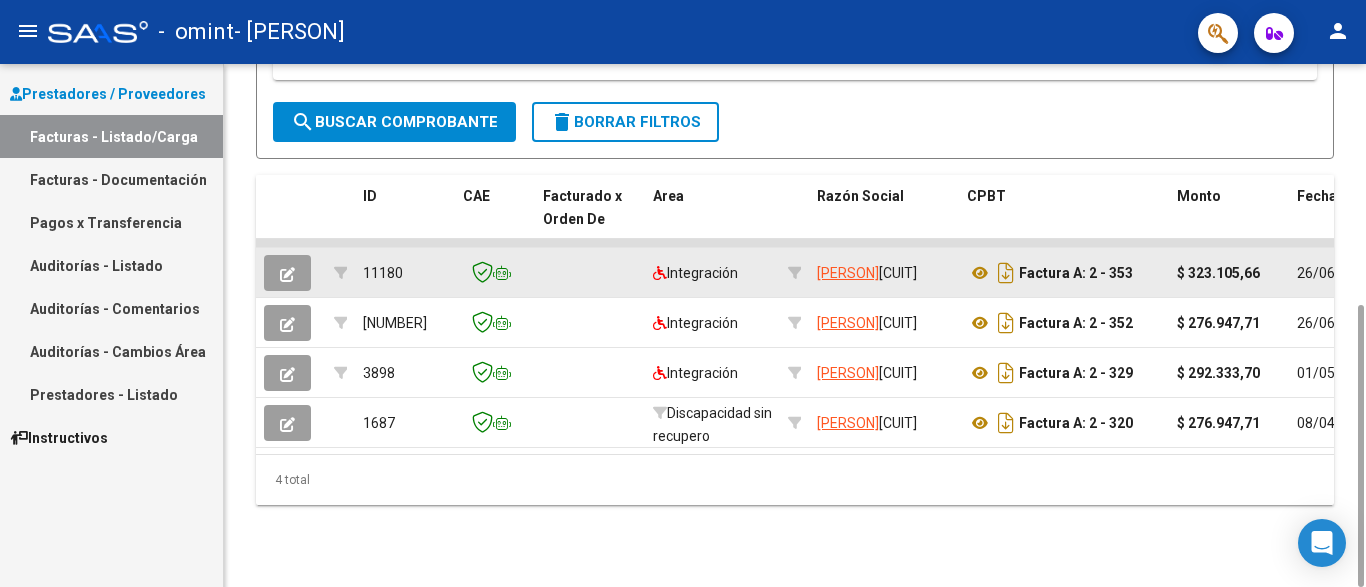 click on "[PERSON]" 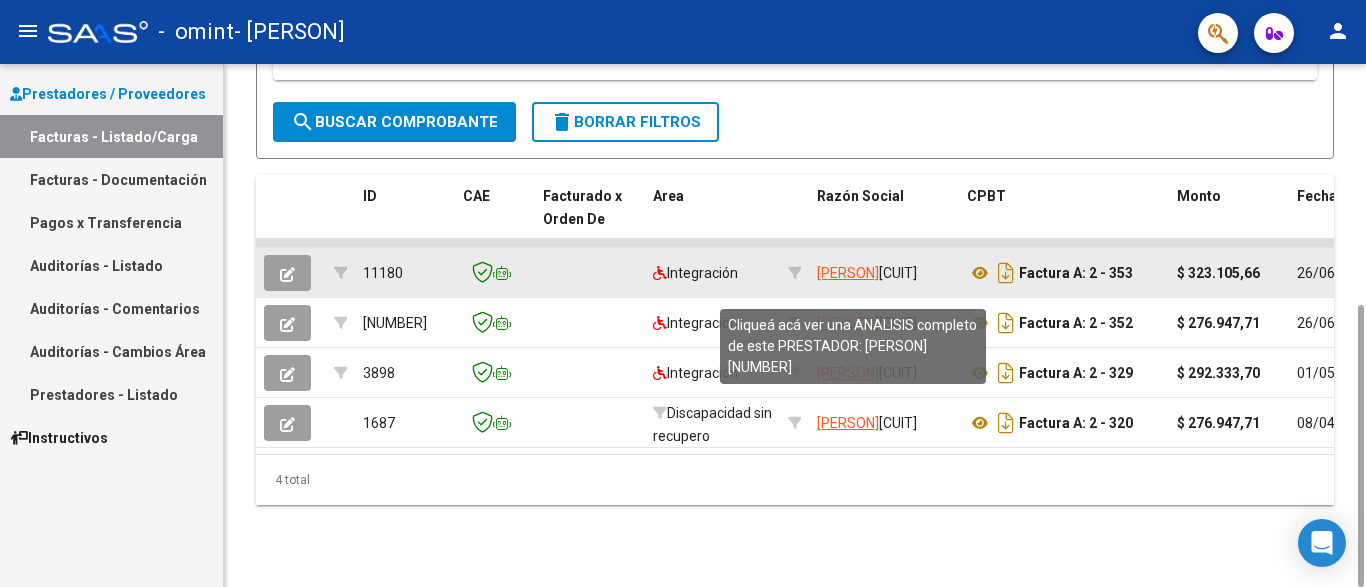 click on "[PERSON]" 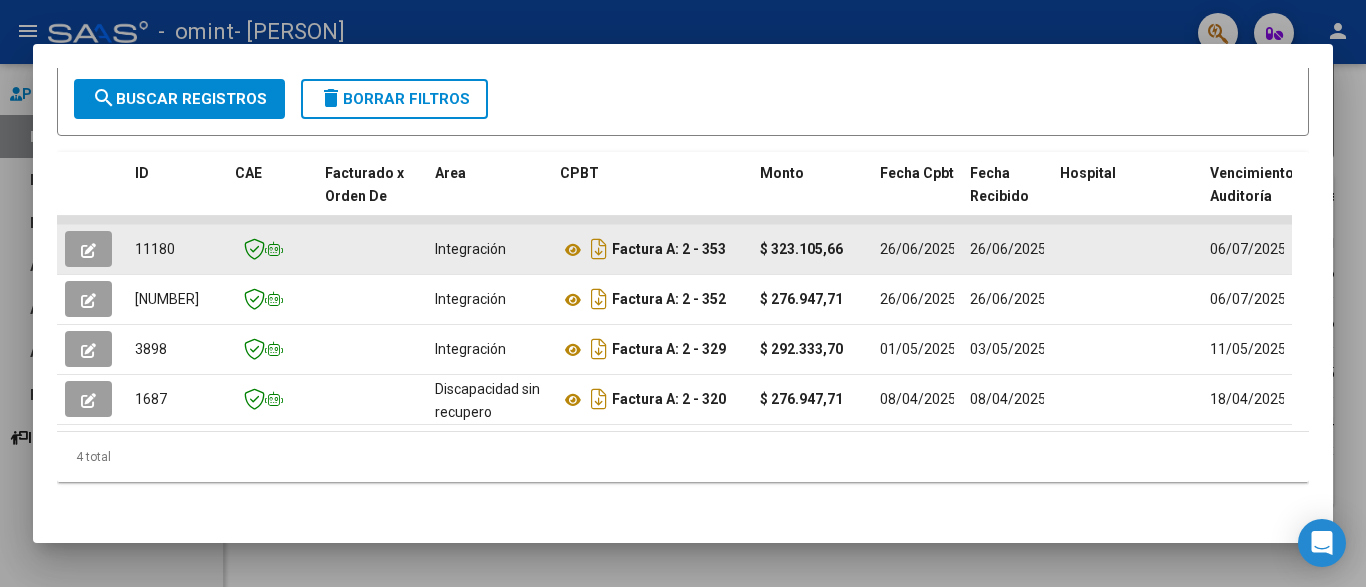 scroll, scrollTop: 384, scrollLeft: 0, axis: vertical 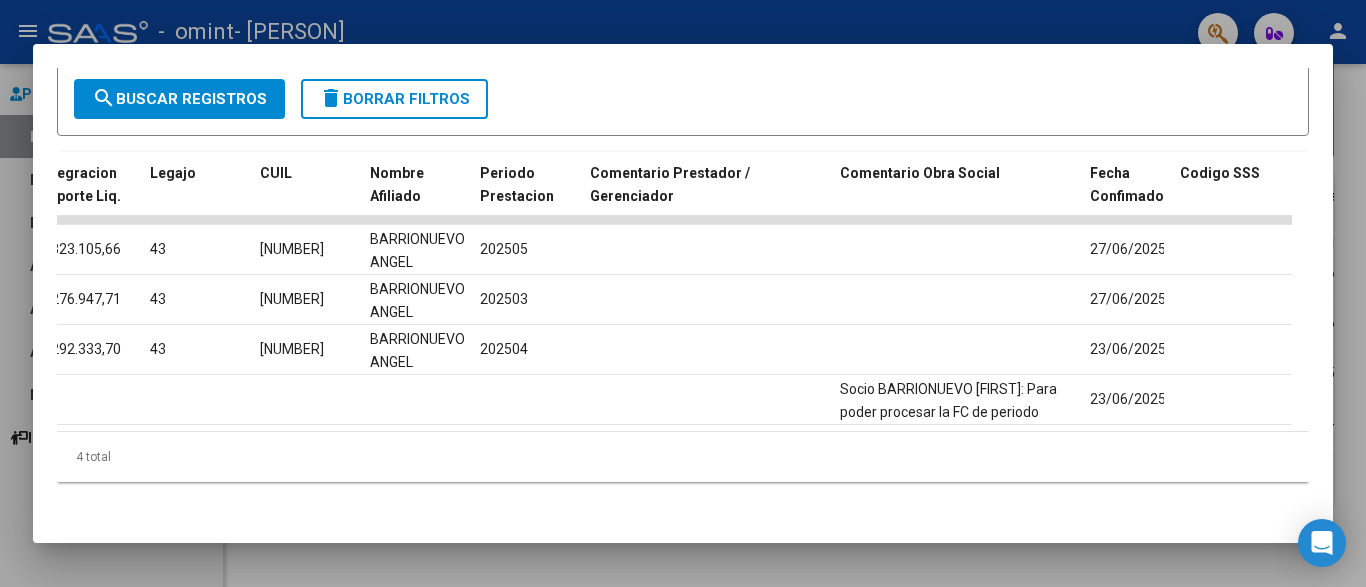 click at bounding box center [683, 293] 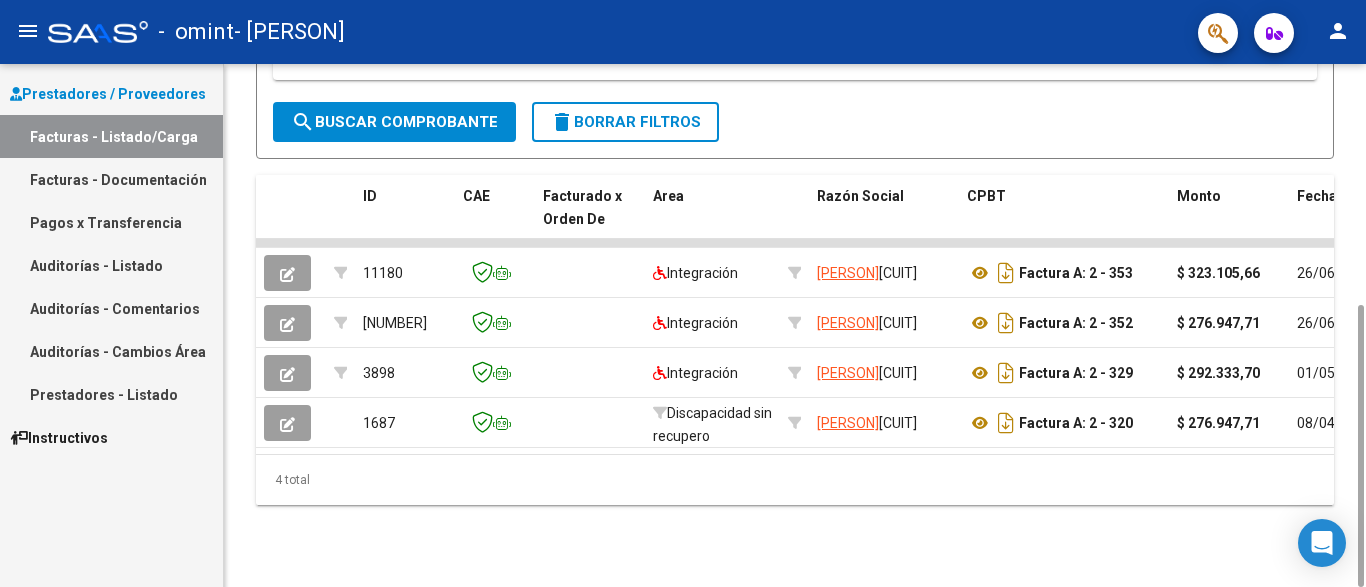 scroll, scrollTop: 0, scrollLeft: 0, axis: both 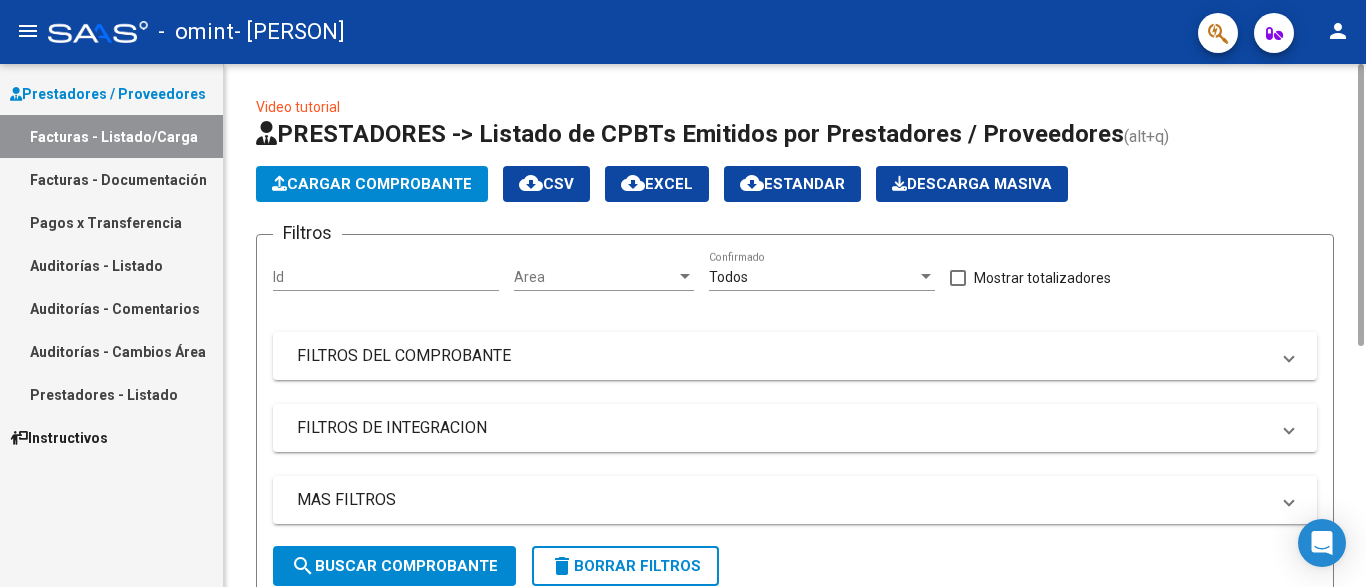 click on "Cargar Comprobante" 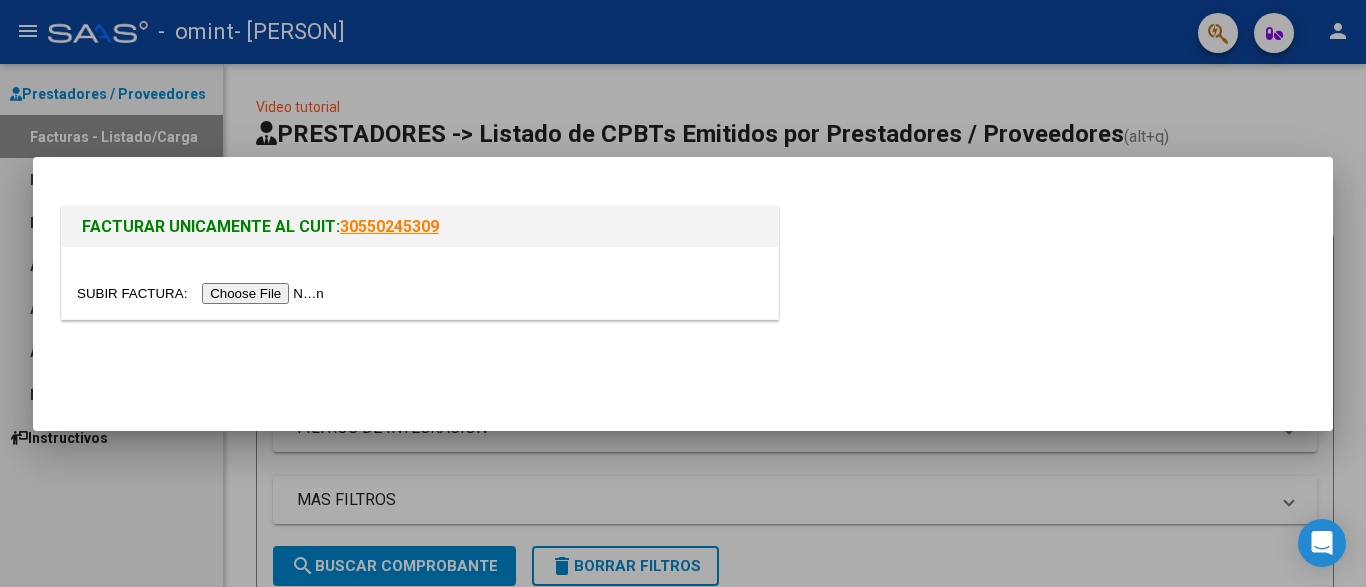 click at bounding box center (203, 293) 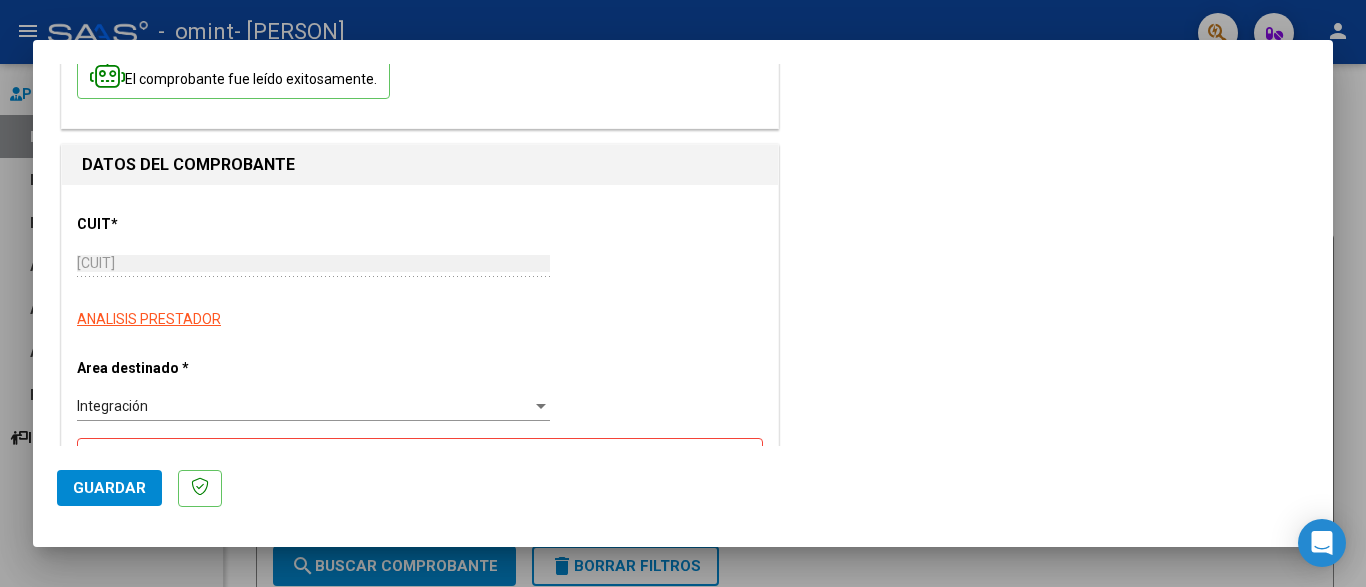 scroll, scrollTop: 204, scrollLeft: 0, axis: vertical 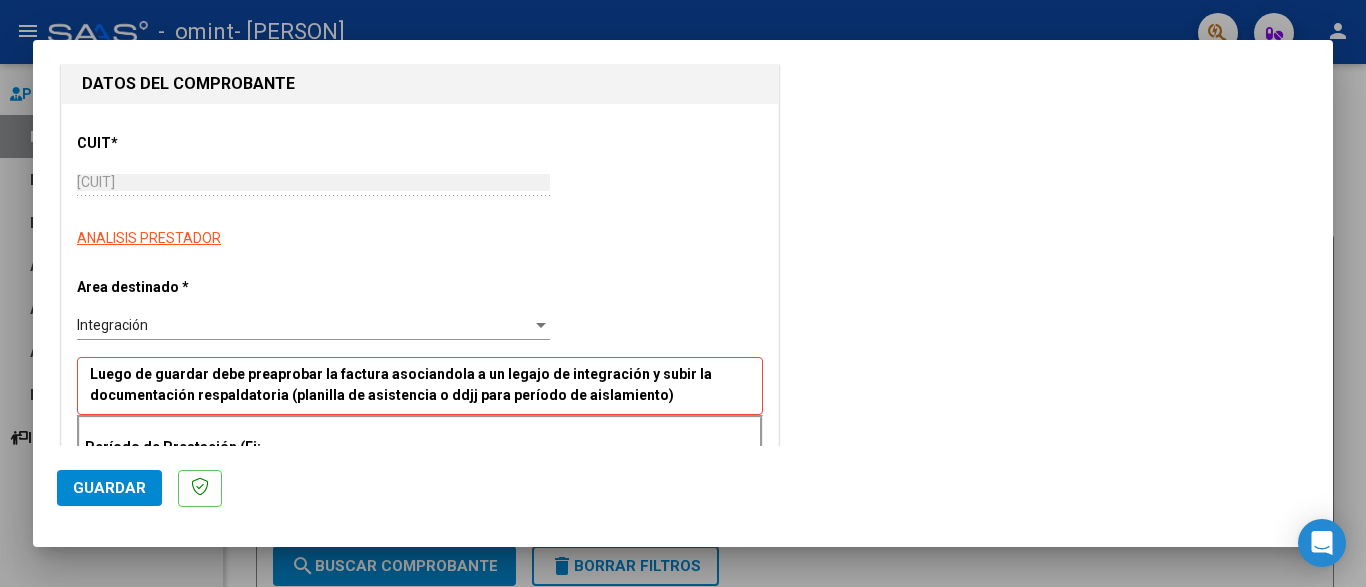 click at bounding box center (541, 326) 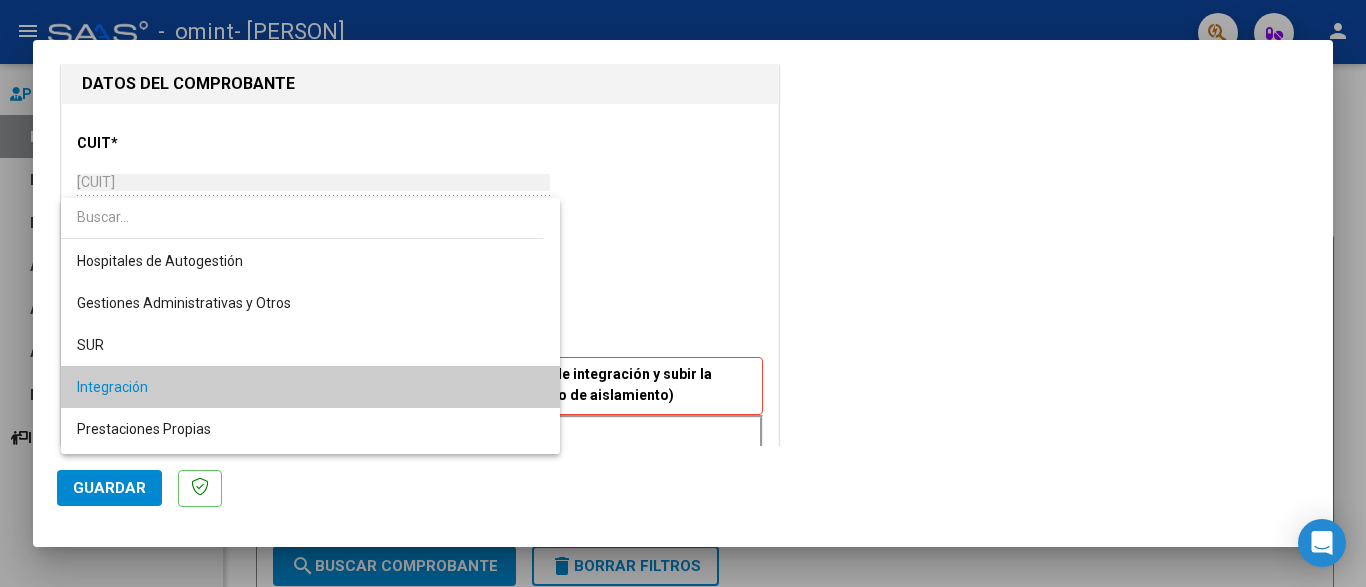 scroll, scrollTop: 61, scrollLeft: 0, axis: vertical 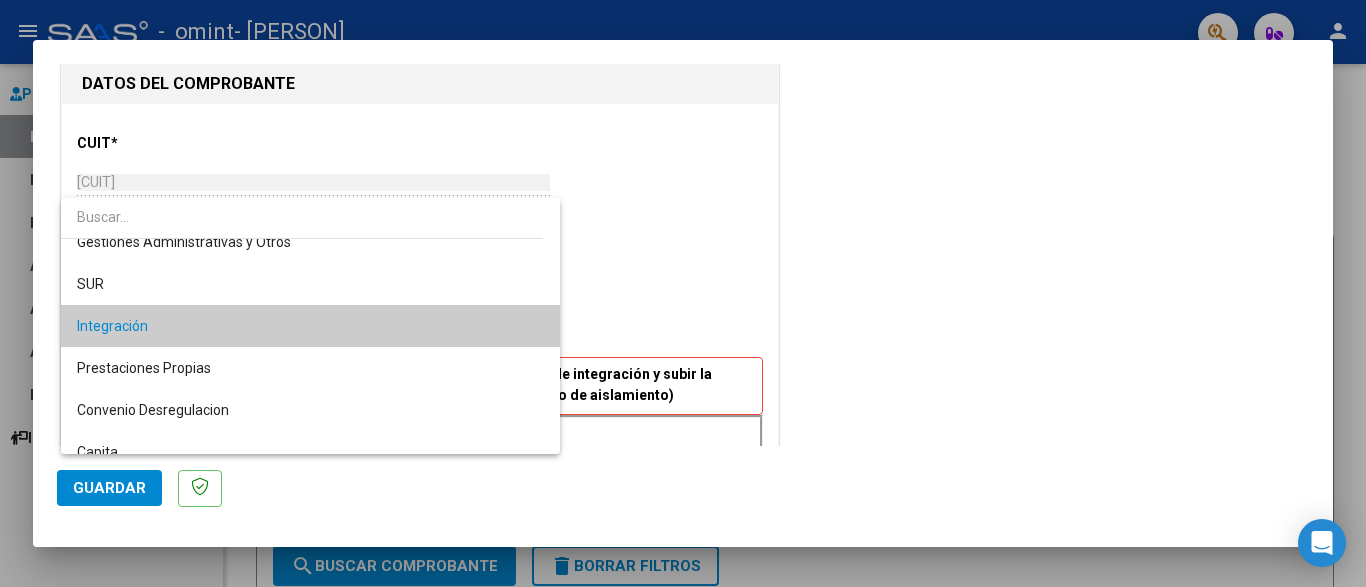 click on "Integración" at bounding box center [310, 326] 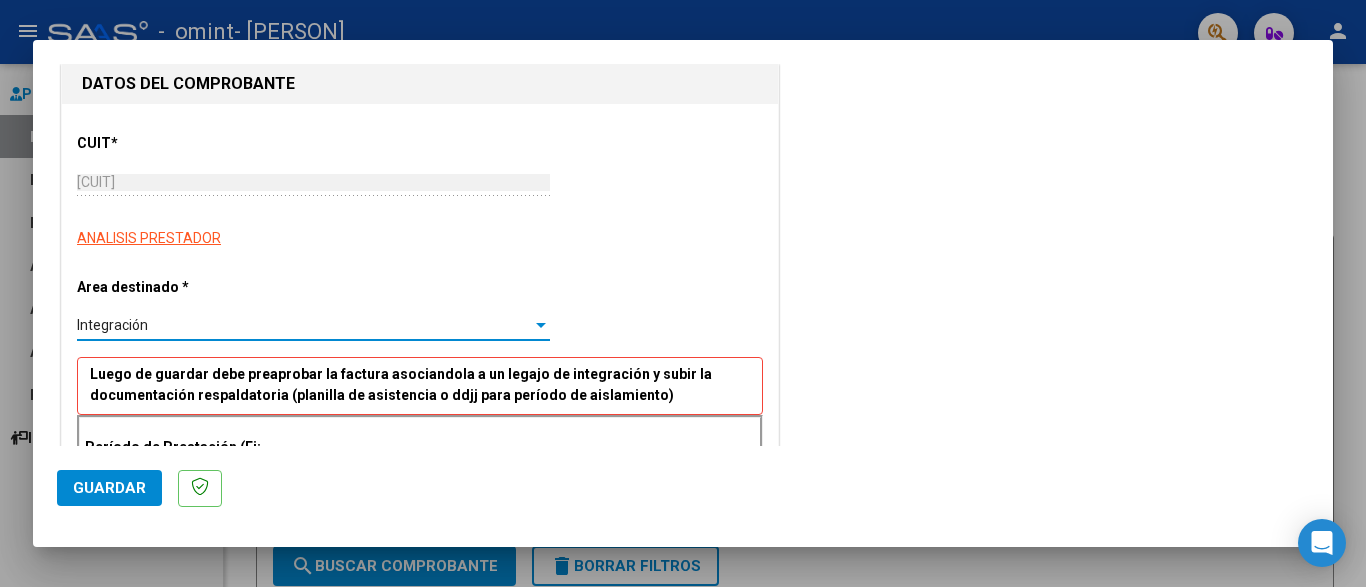 scroll, scrollTop: 408, scrollLeft: 0, axis: vertical 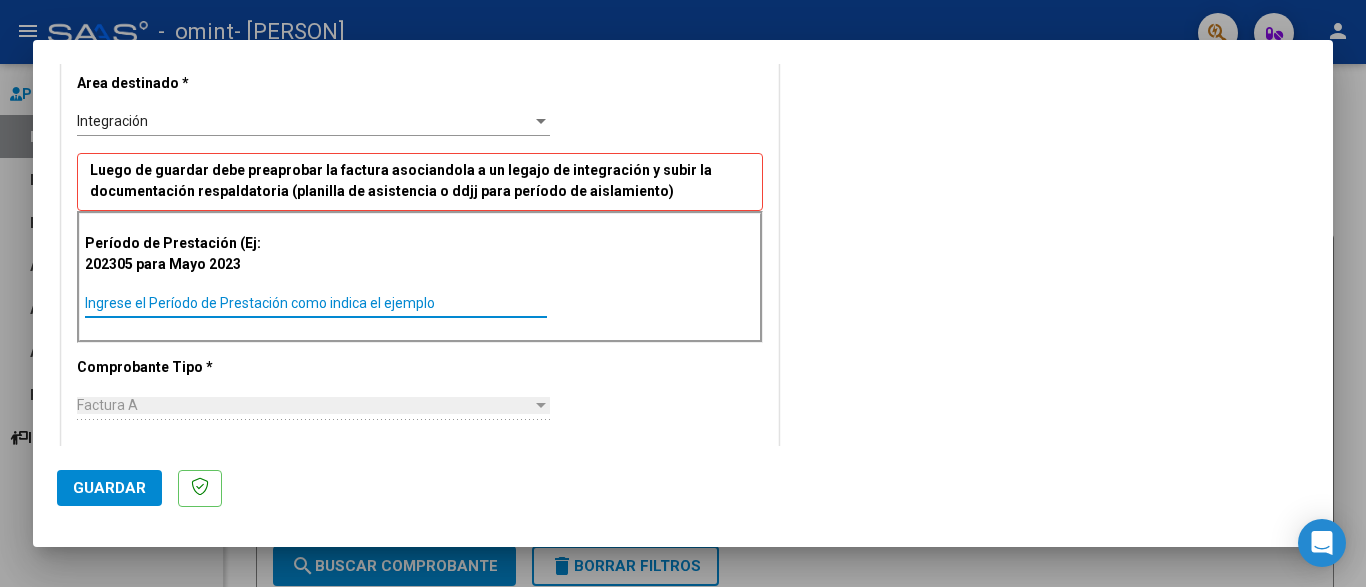 click on "Ingrese el Período de Prestación como indica el ejemplo" at bounding box center [316, 303] 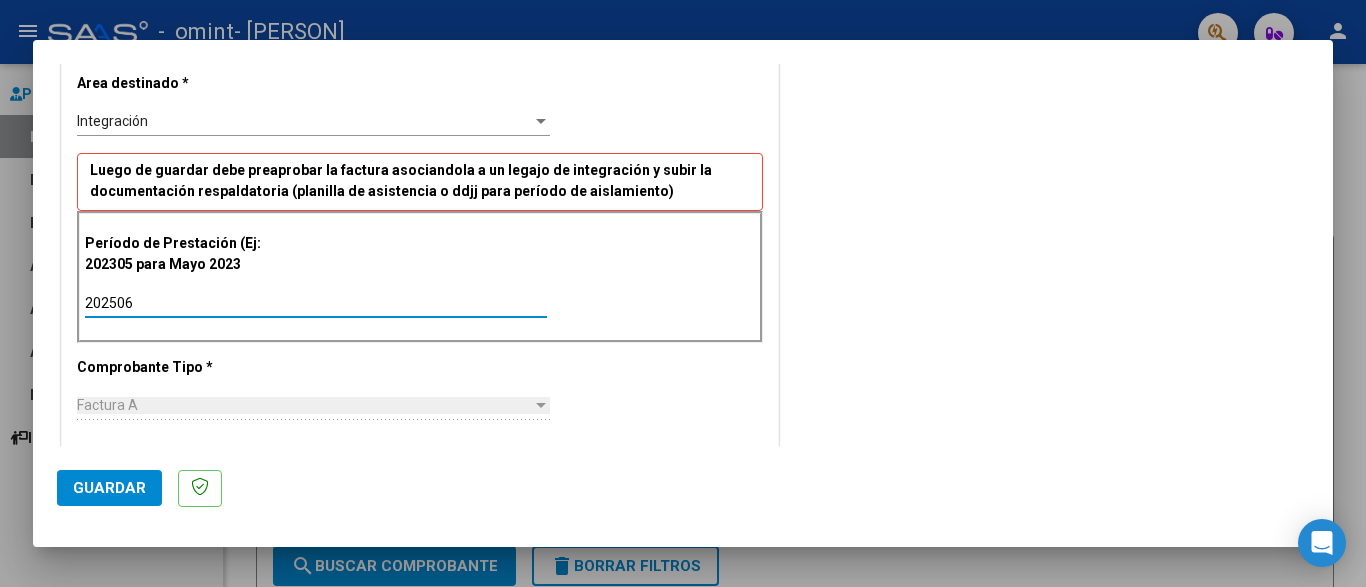 type on "202506" 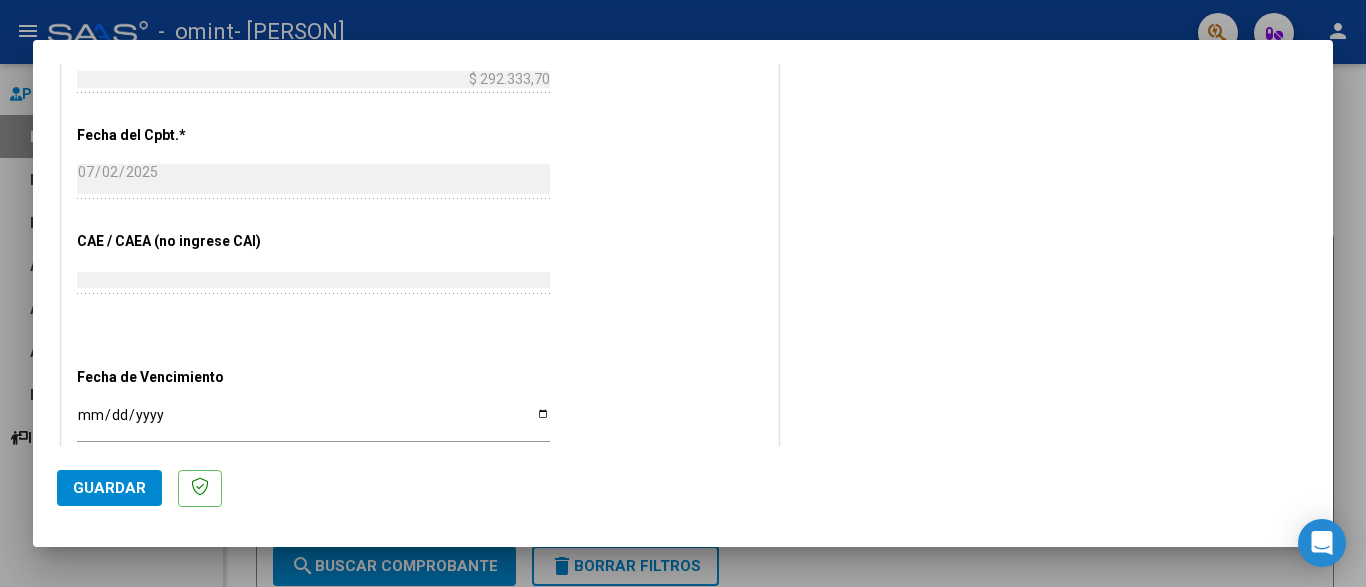 scroll, scrollTop: 1122, scrollLeft: 0, axis: vertical 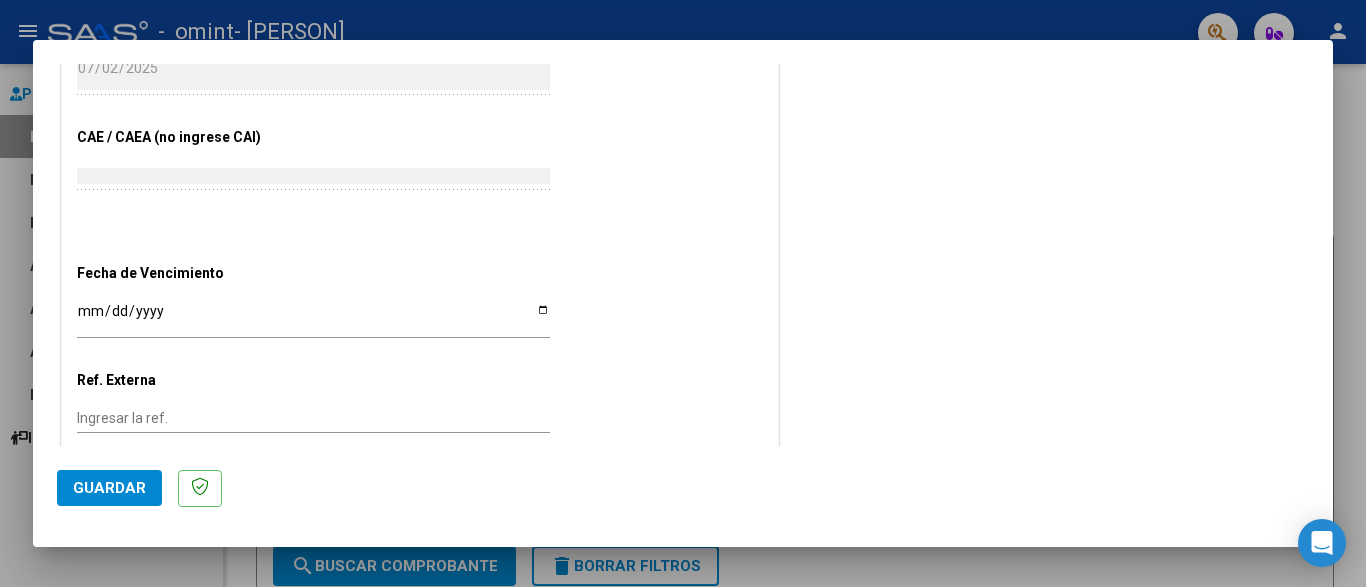click on "Guardar" 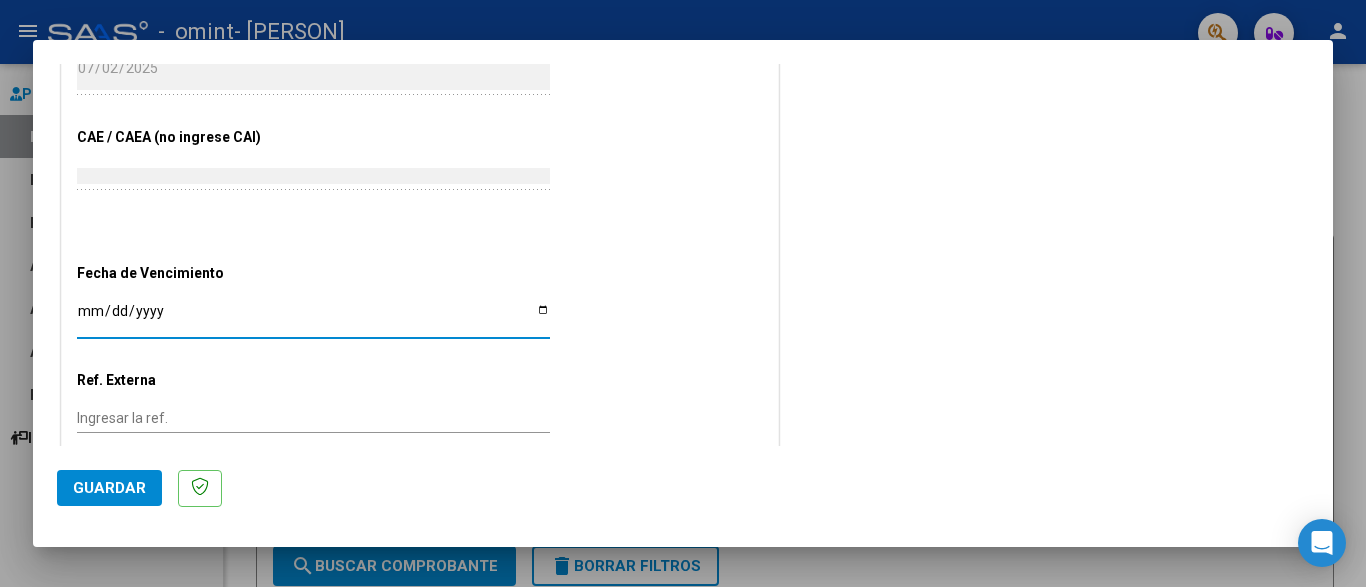 type on "2025-07-12" 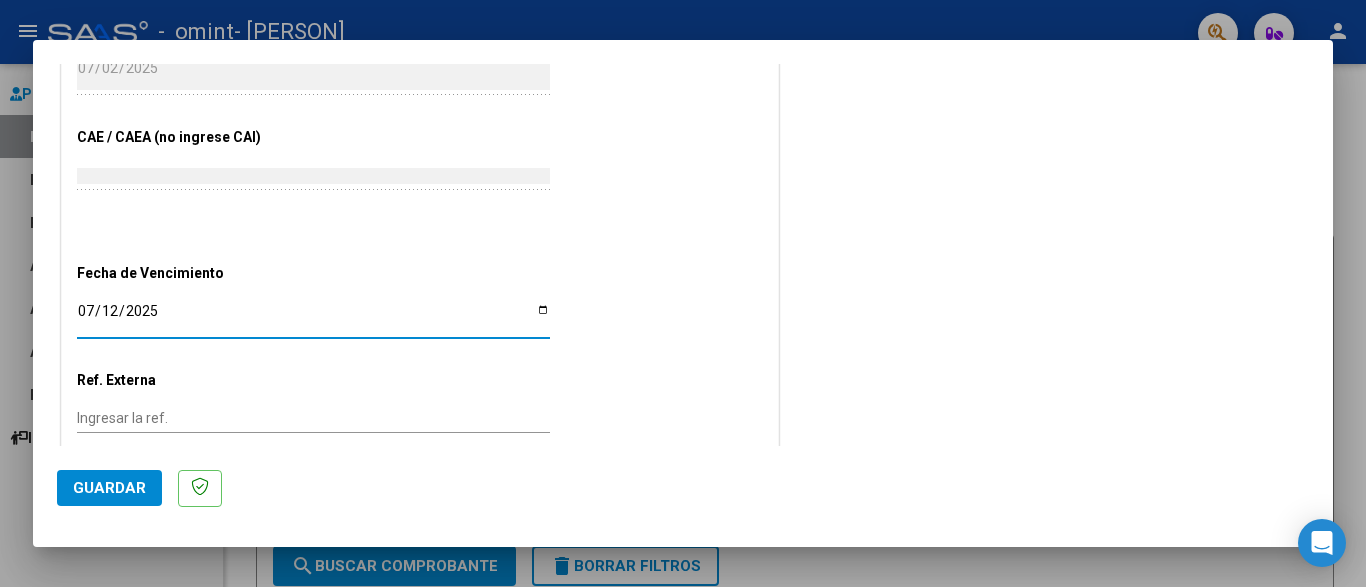 click on "Guardar" 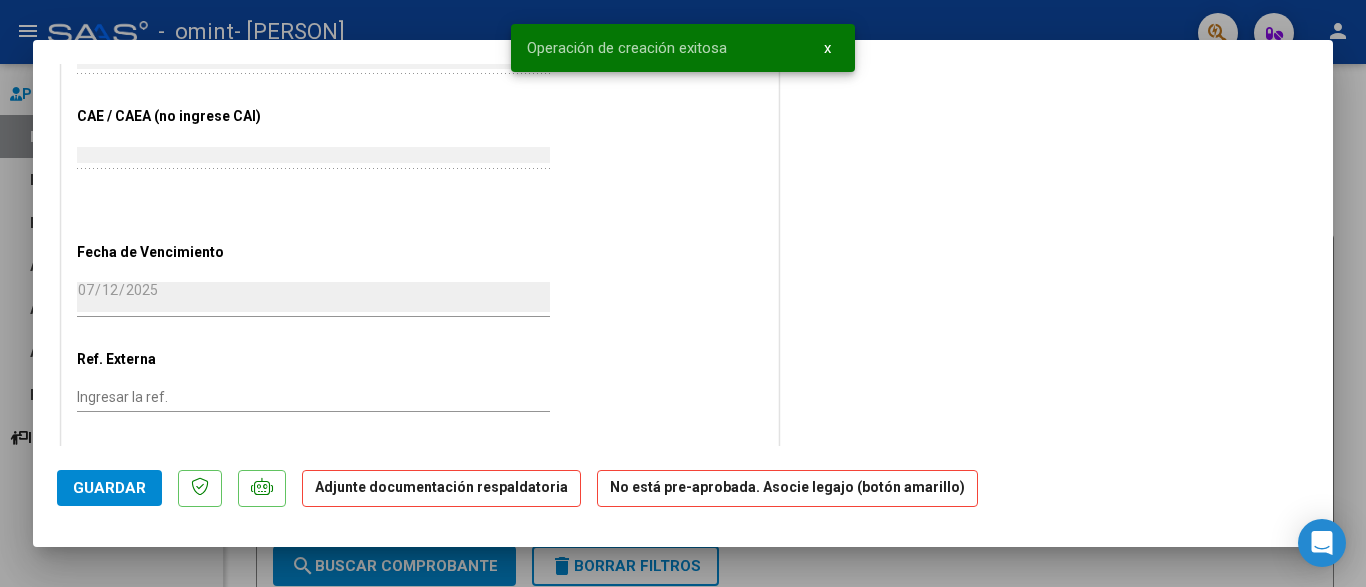 scroll, scrollTop: 0, scrollLeft: 0, axis: both 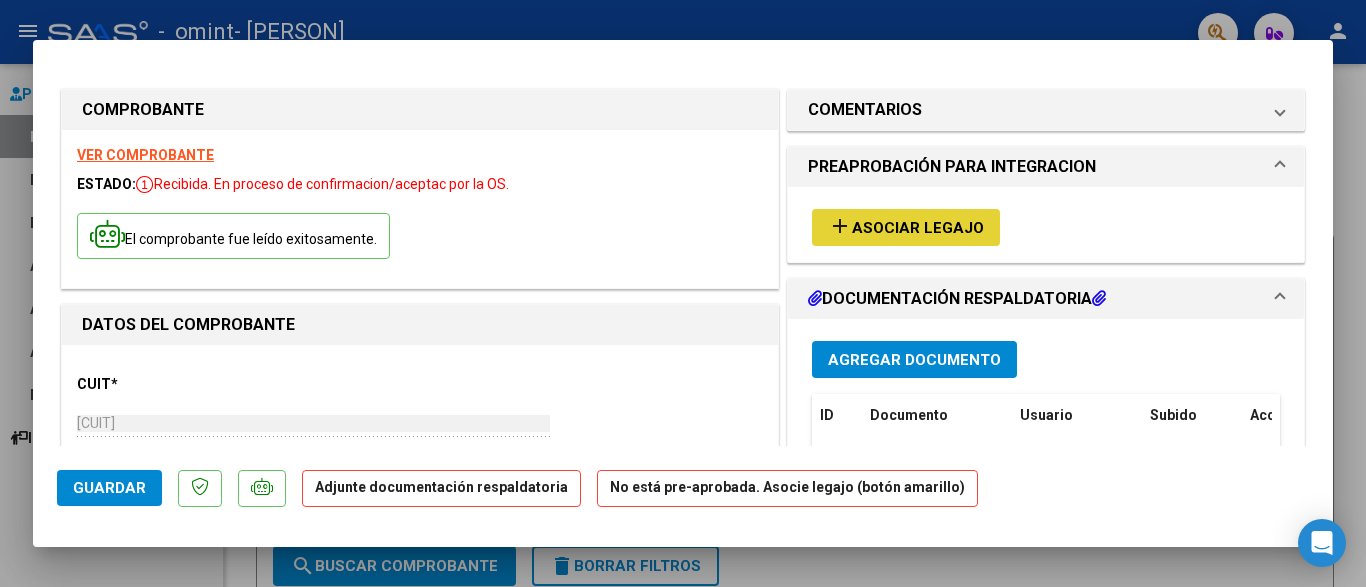 click on "Asociar Legajo" at bounding box center (918, 228) 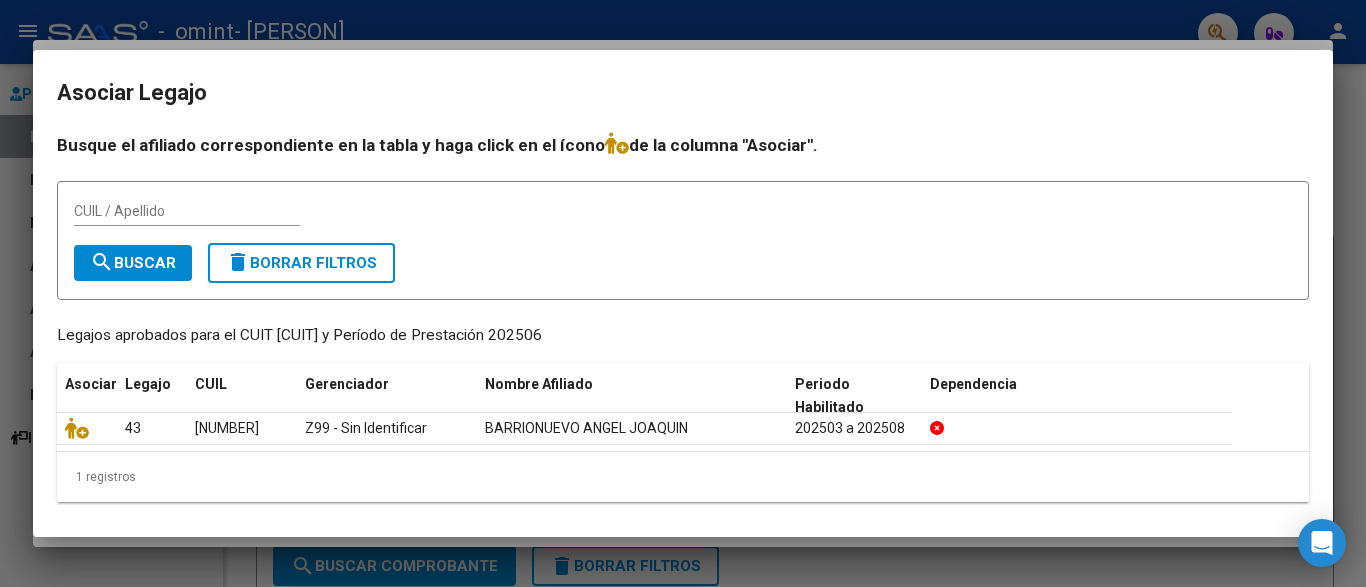 click on "1 registros" 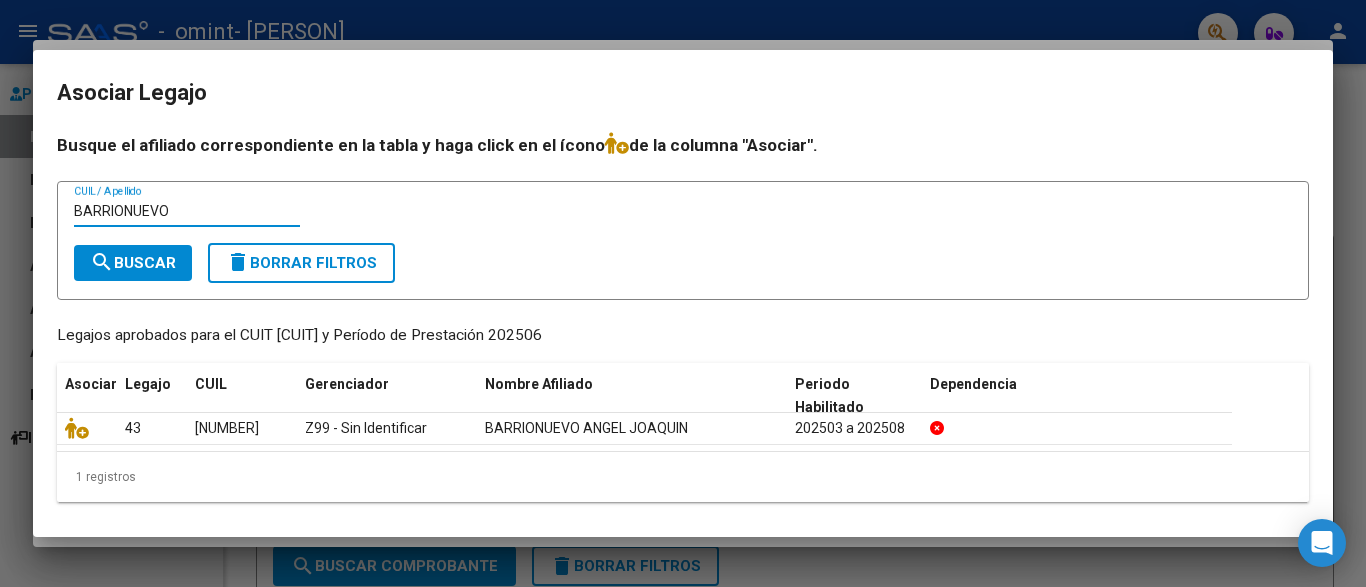 type on "BARRIONUEVO" 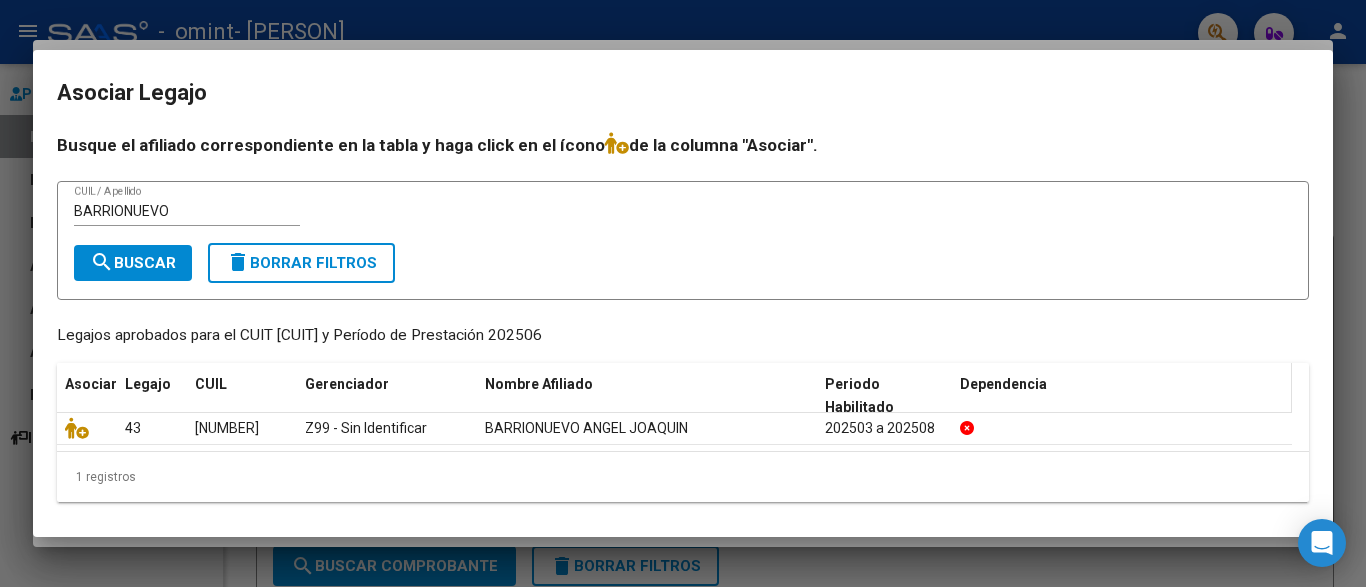 scroll, scrollTop: 5, scrollLeft: 0, axis: vertical 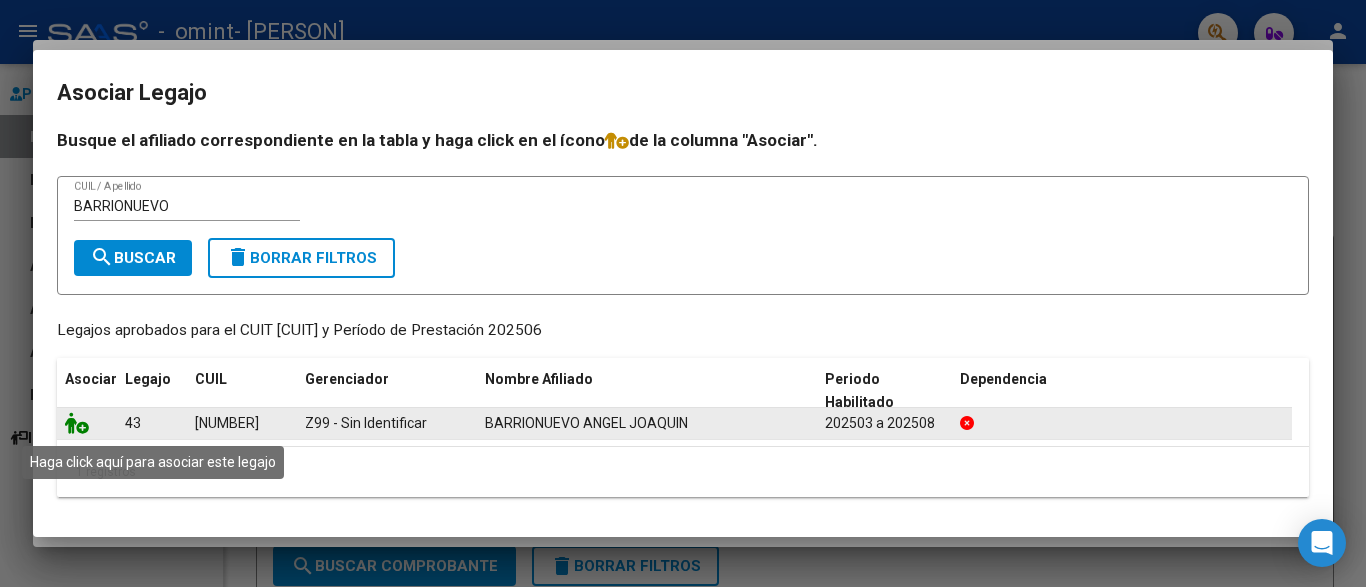 click 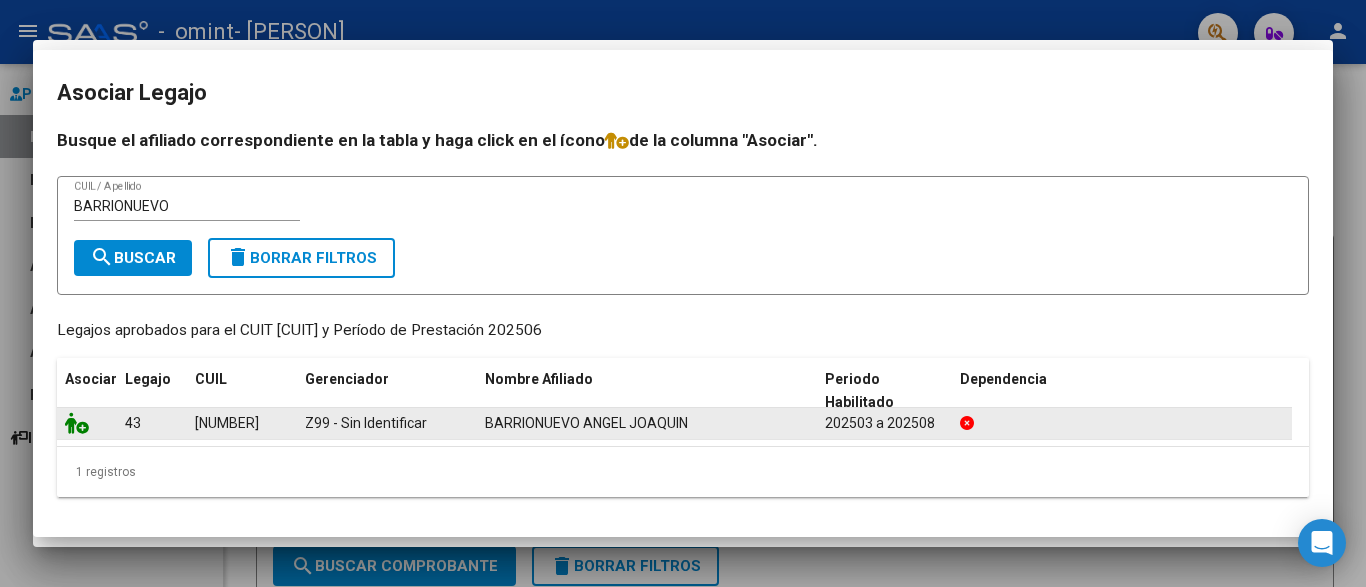 scroll, scrollTop: 0, scrollLeft: 0, axis: both 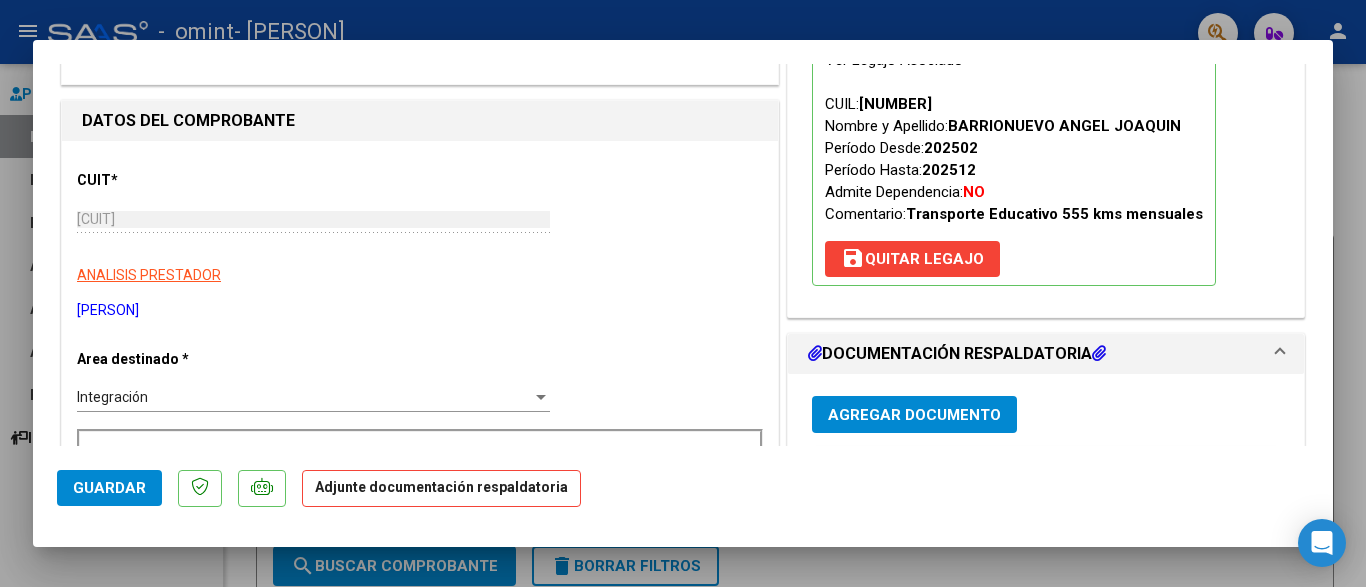 click on "Agregar Documento" at bounding box center (914, 415) 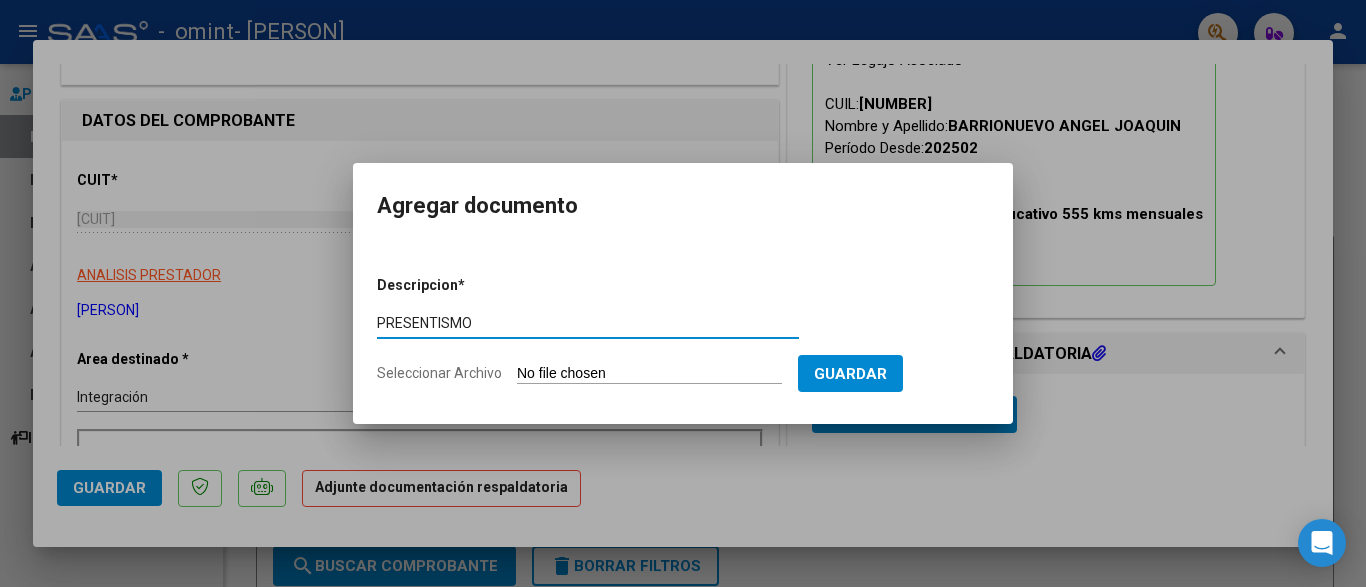 type on "PRESENTISMO" 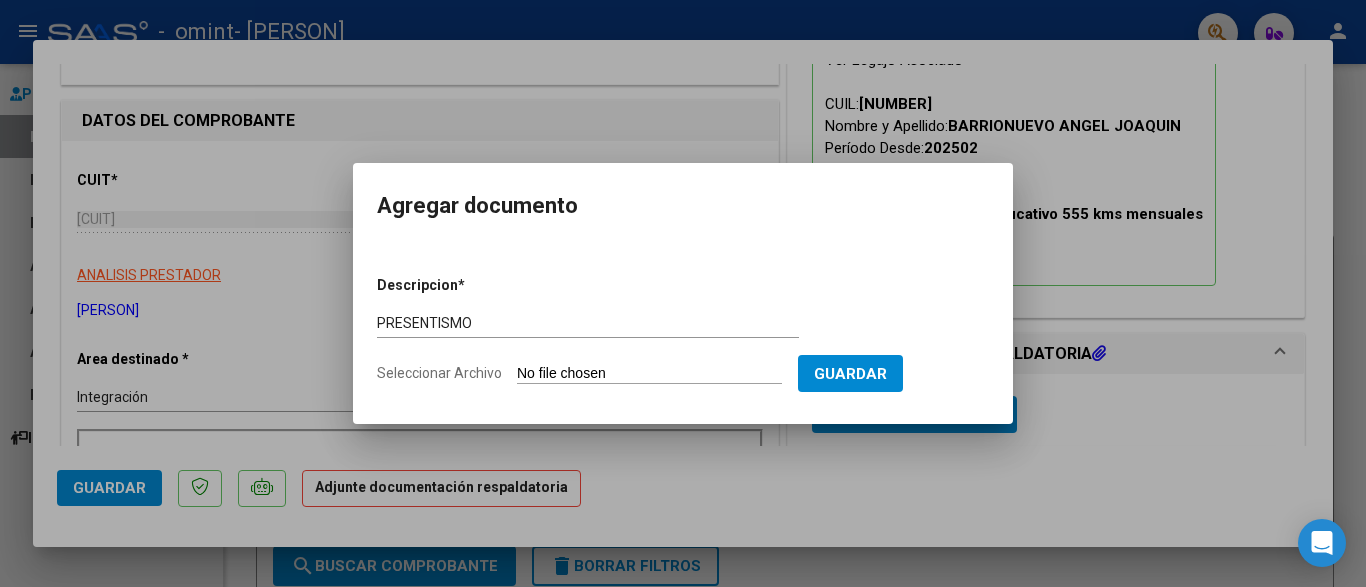 type on "C:\fakepath\PRESENTISMO BARRIONUEVO ANGEL JOAQUIN JUNIO 2025.pdf" 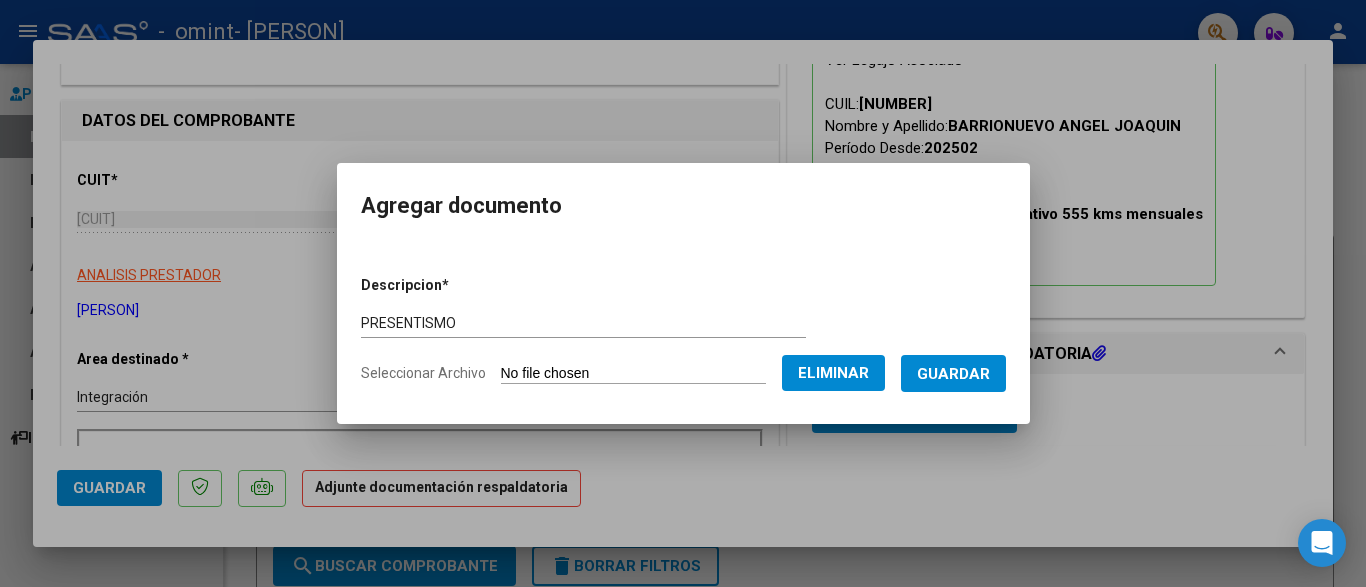 click on "Guardar" at bounding box center (953, 374) 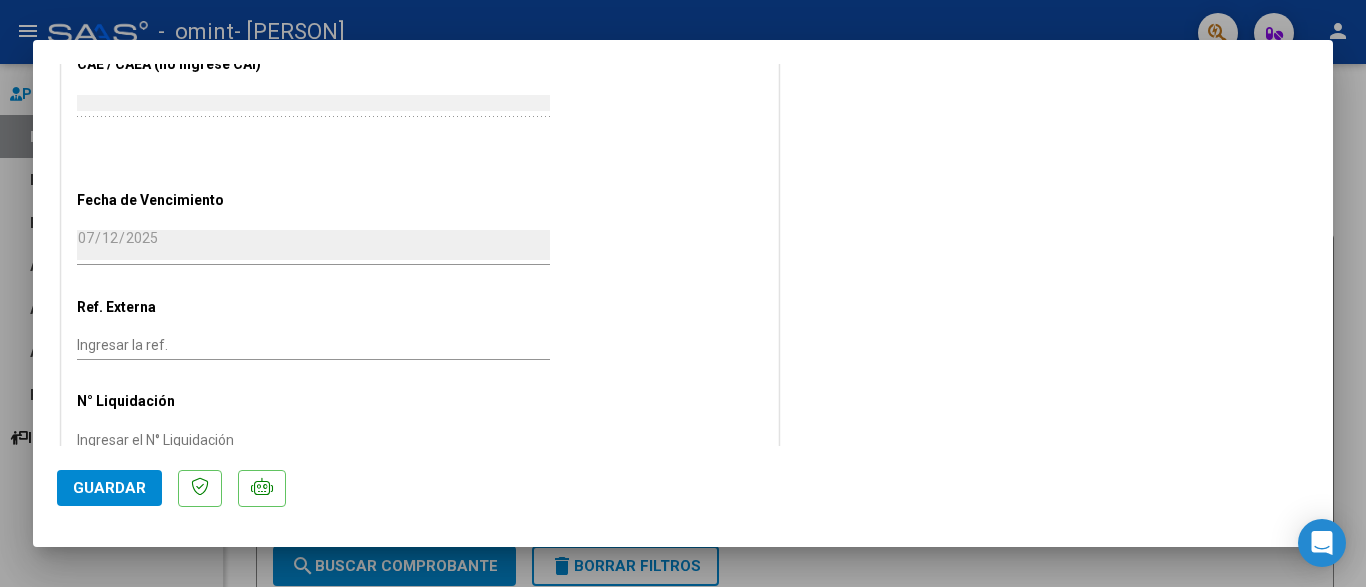 scroll, scrollTop: 1281, scrollLeft: 0, axis: vertical 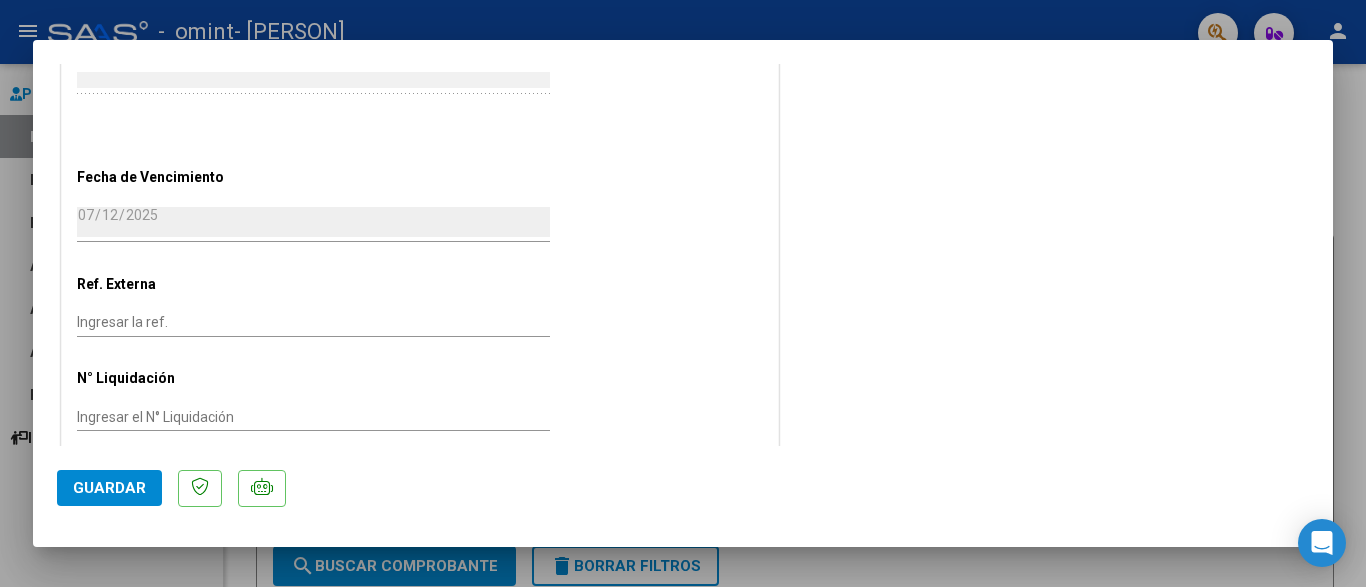 click on "Guardar" 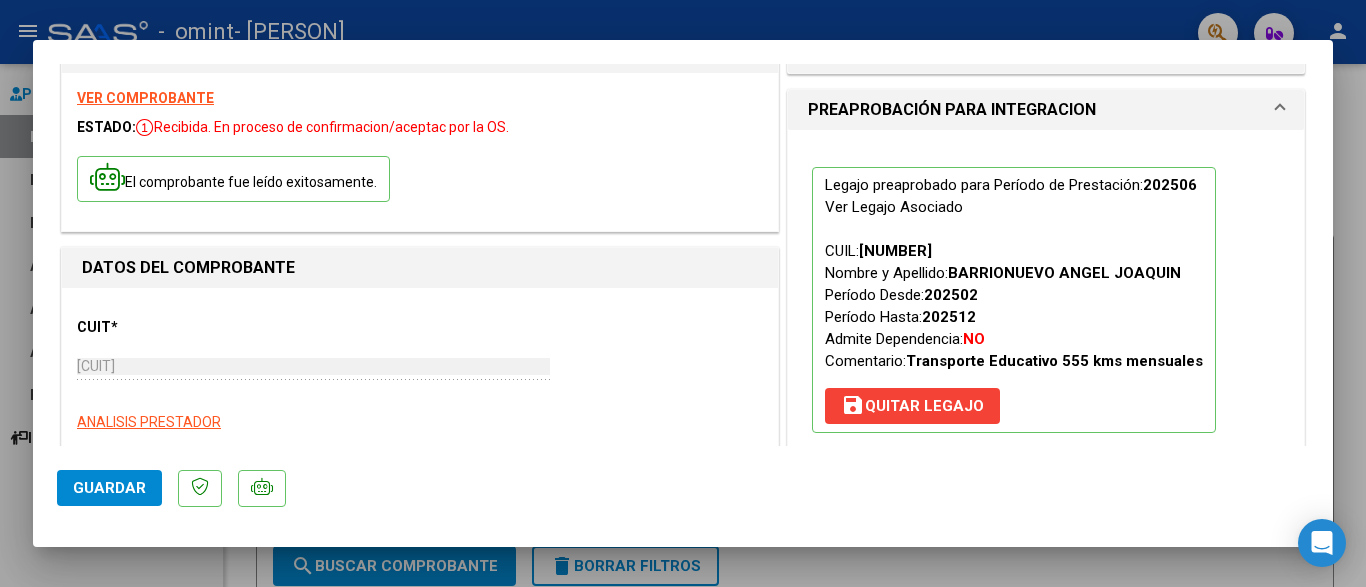 scroll, scrollTop: 0, scrollLeft: 0, axis: both 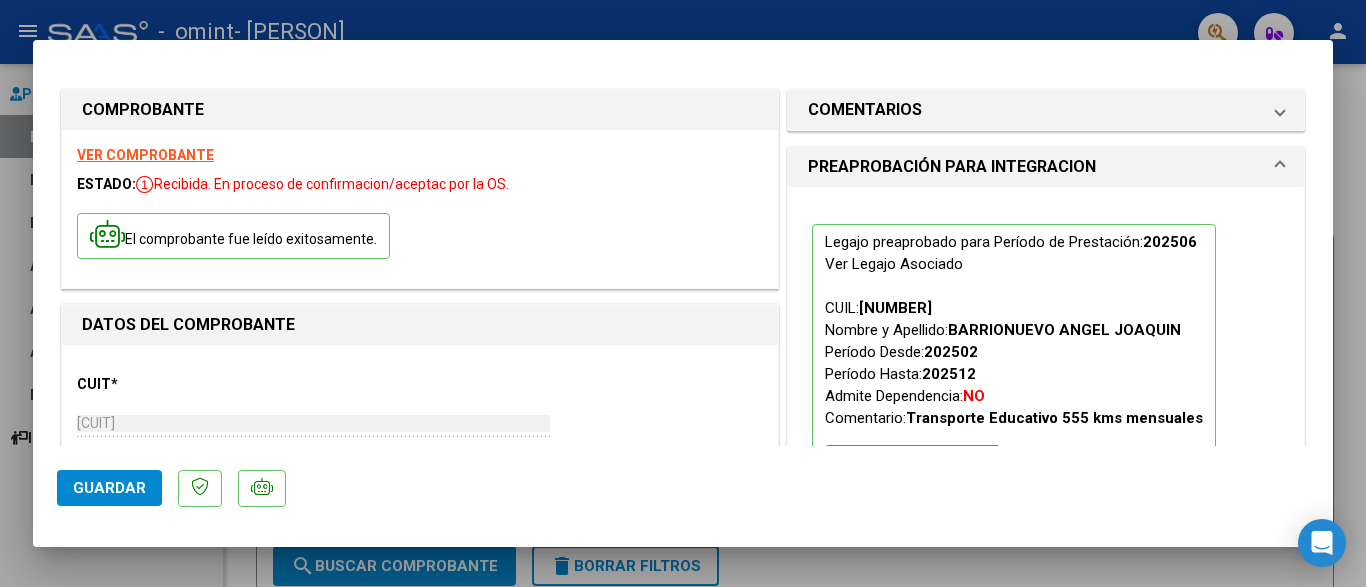 click at bounding box center [683, 293] 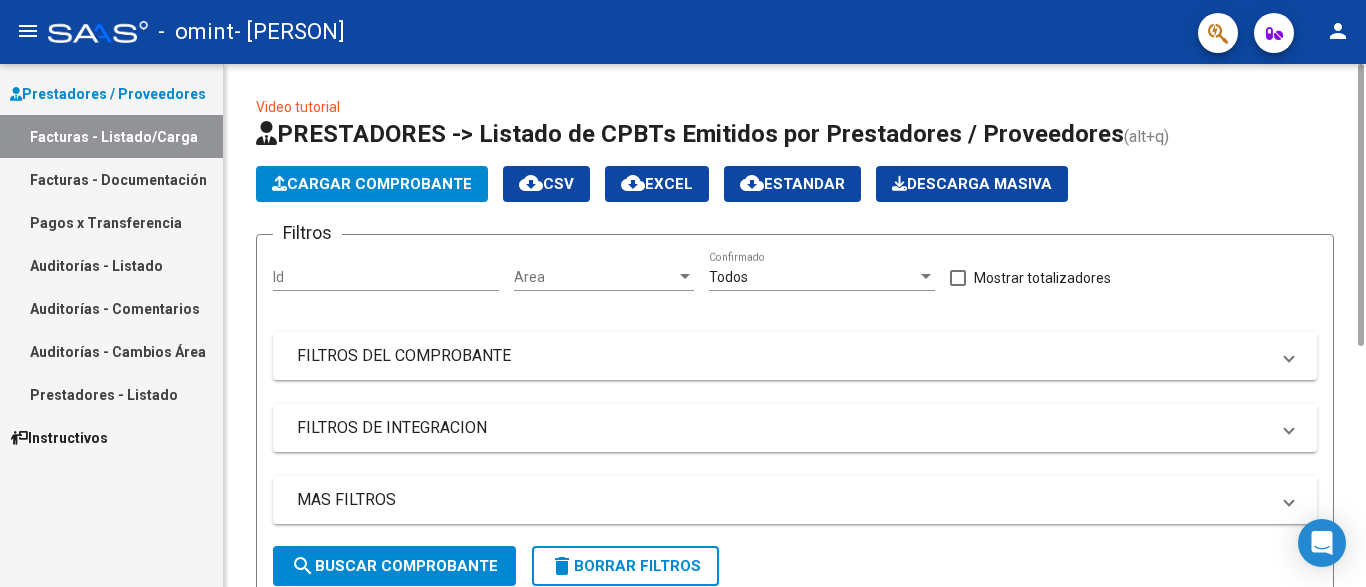 scroll, scrollTop: 494, scrollLeft: 0, axis: vertical 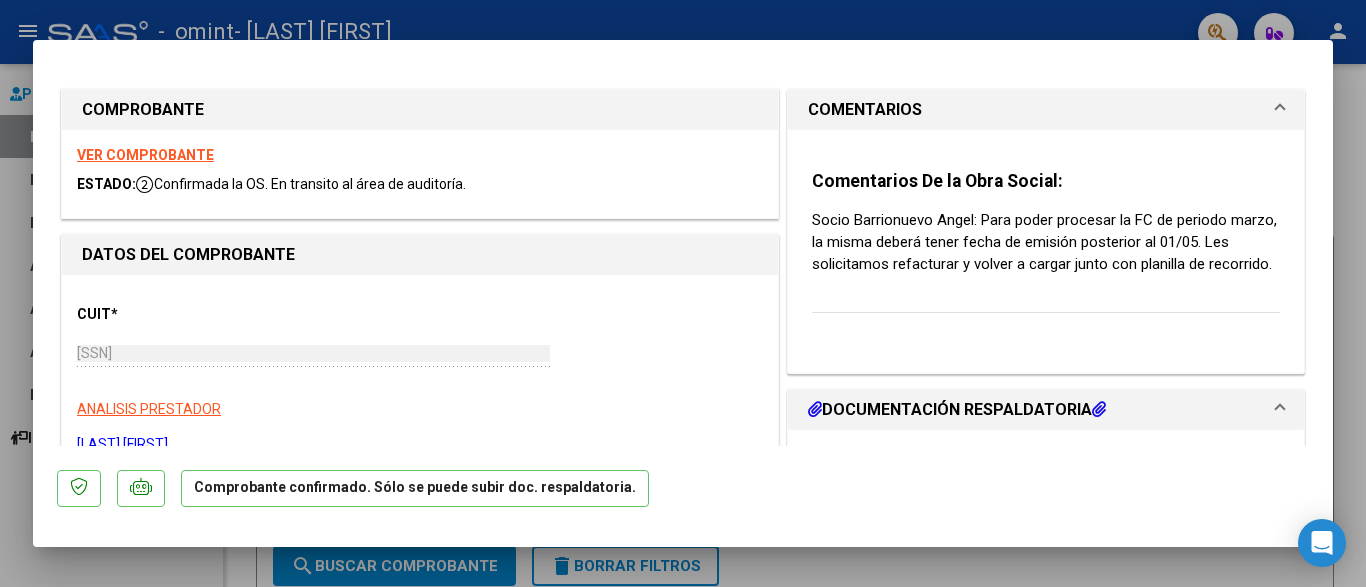 click at bounding box center [683, 293] 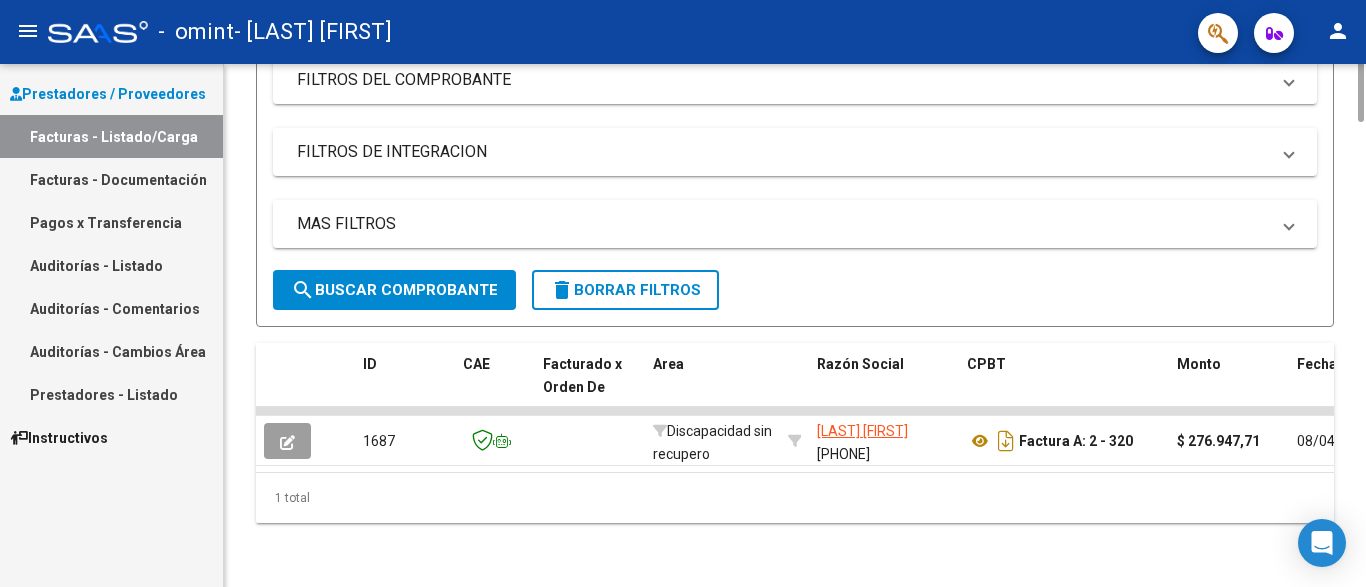 scroll, scrollTop: 0, scrollLeft: 0, axis: both 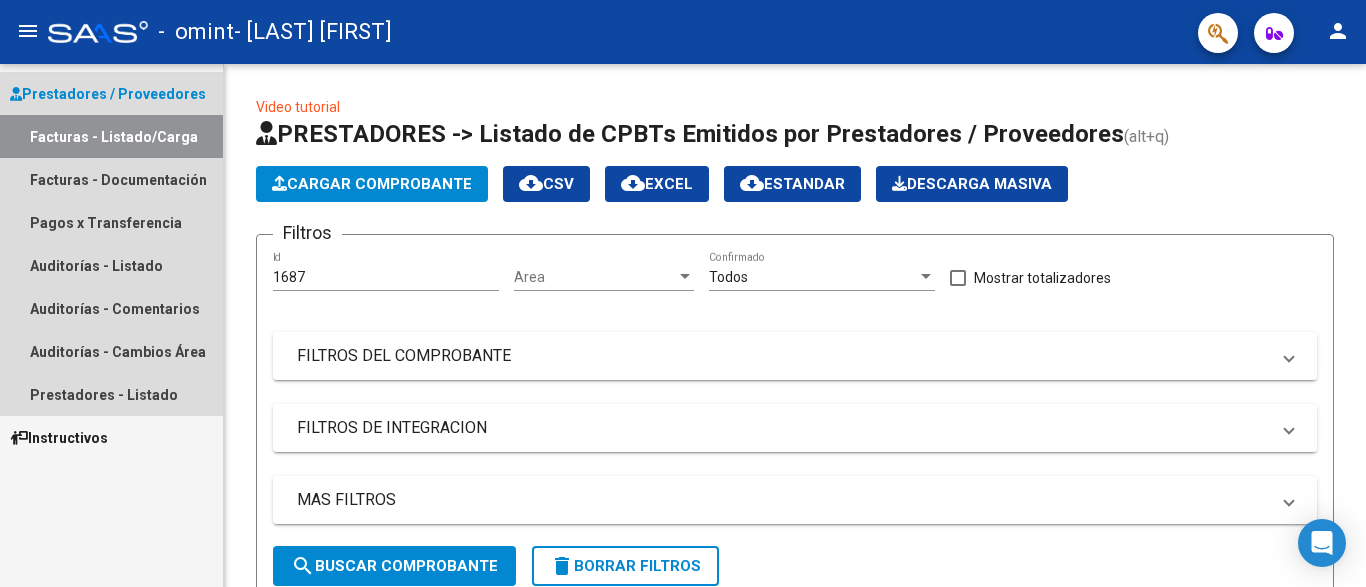 click on "Facturas - Listado/Carga" at bounding box center (111, 136) 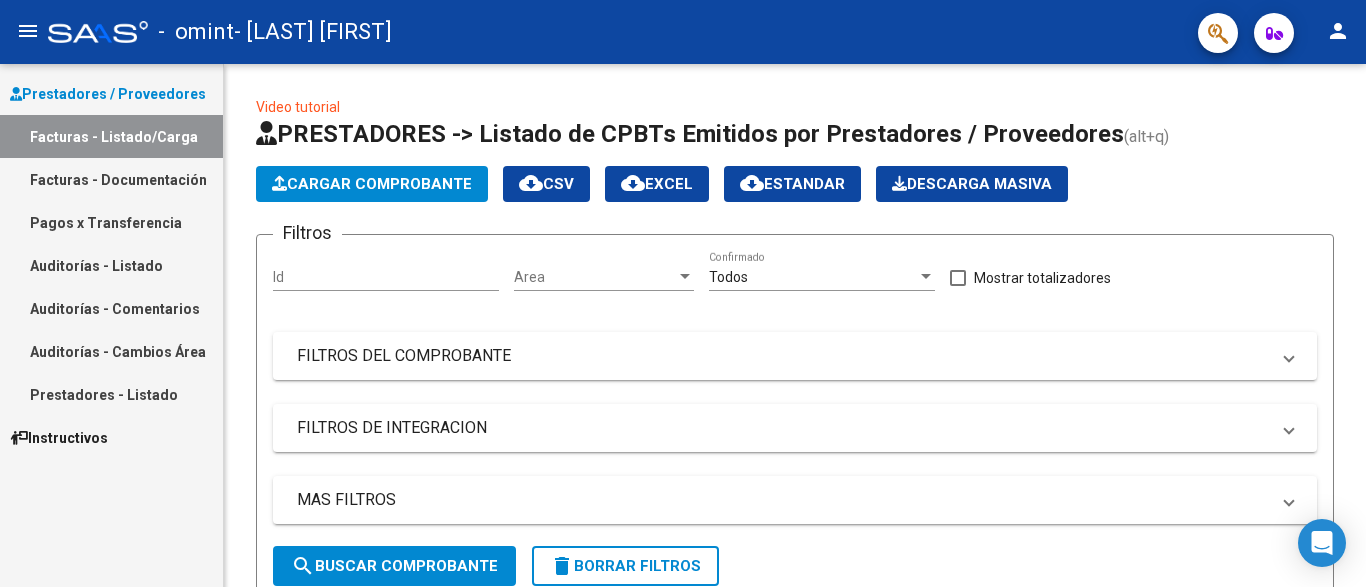 scroll, scrollTop: 494, scrollLeft: 0, axis: vertical 